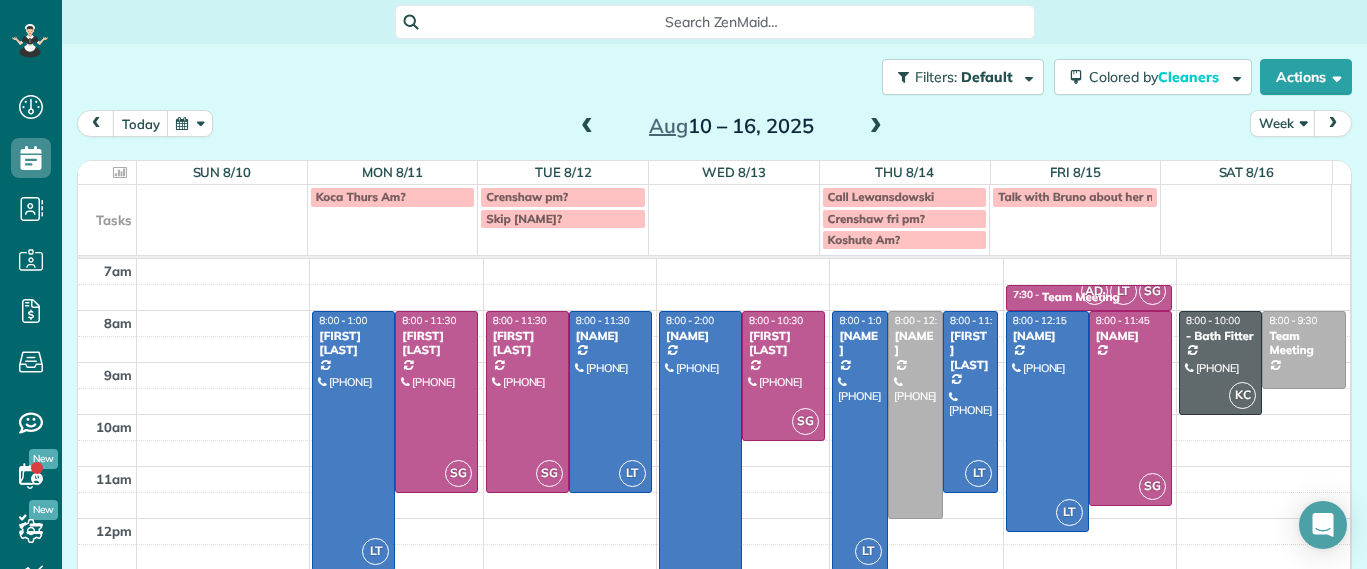 scroll, scrollTop: 0, scrollLeft: 0, axis: both 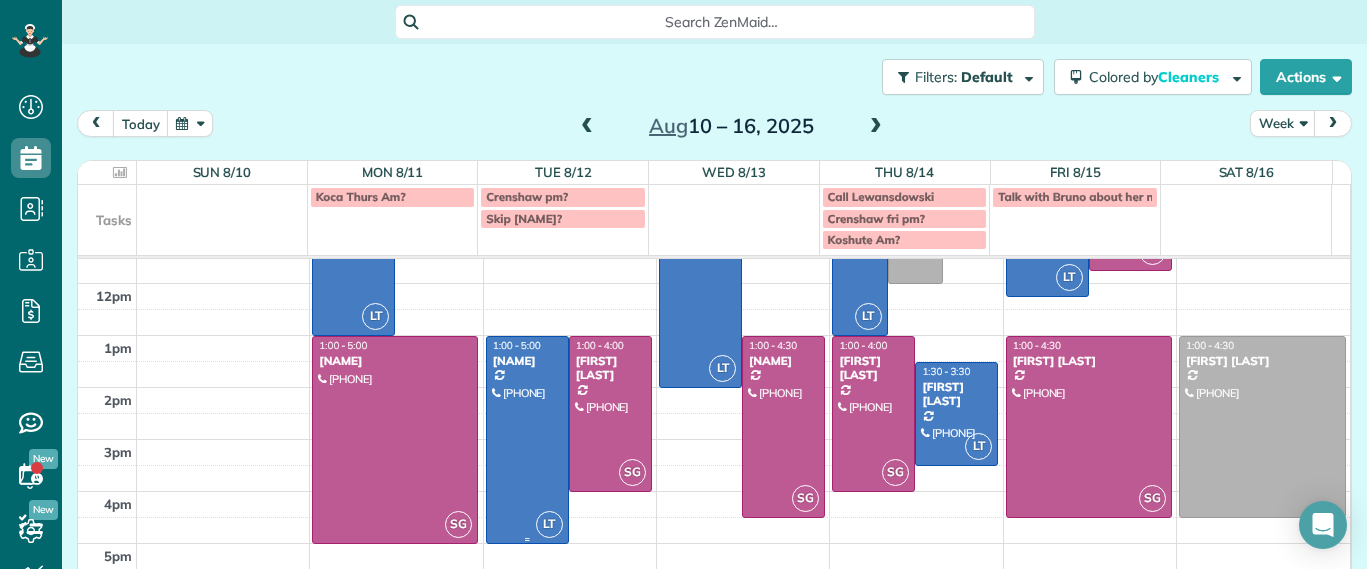 drag, startPoint x: 507, startPoint y: 447, endPoint x: 478, endPoint y: 418, distance: 41.01219 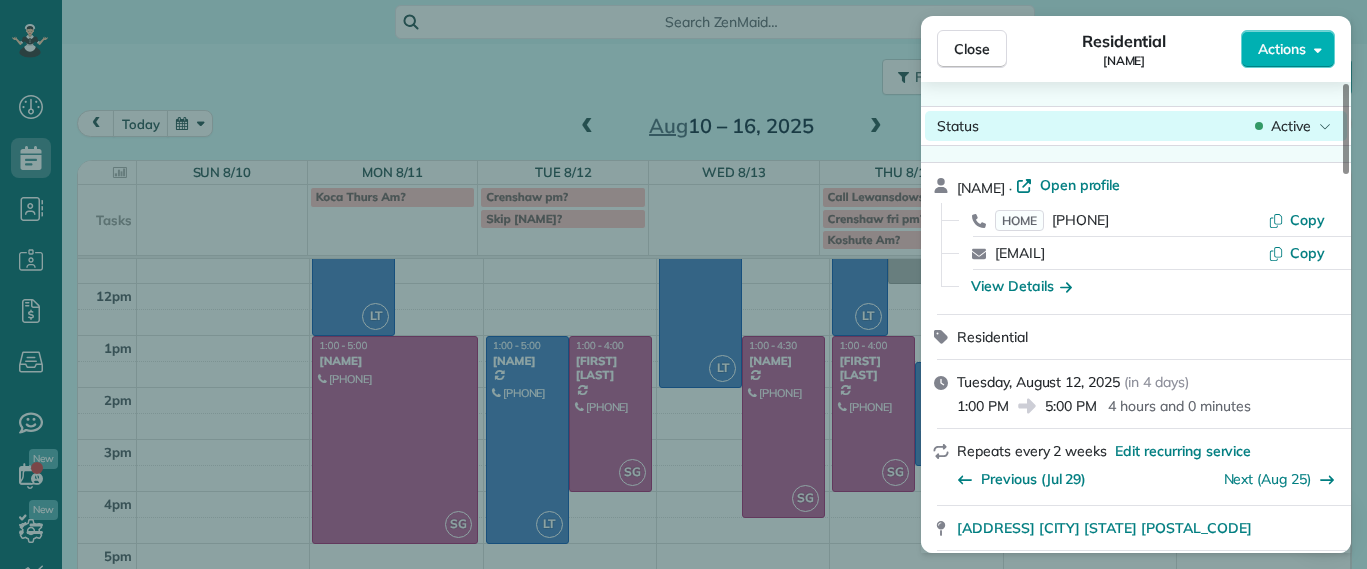 click on "Status Active" at bounding box center (1136, 126) 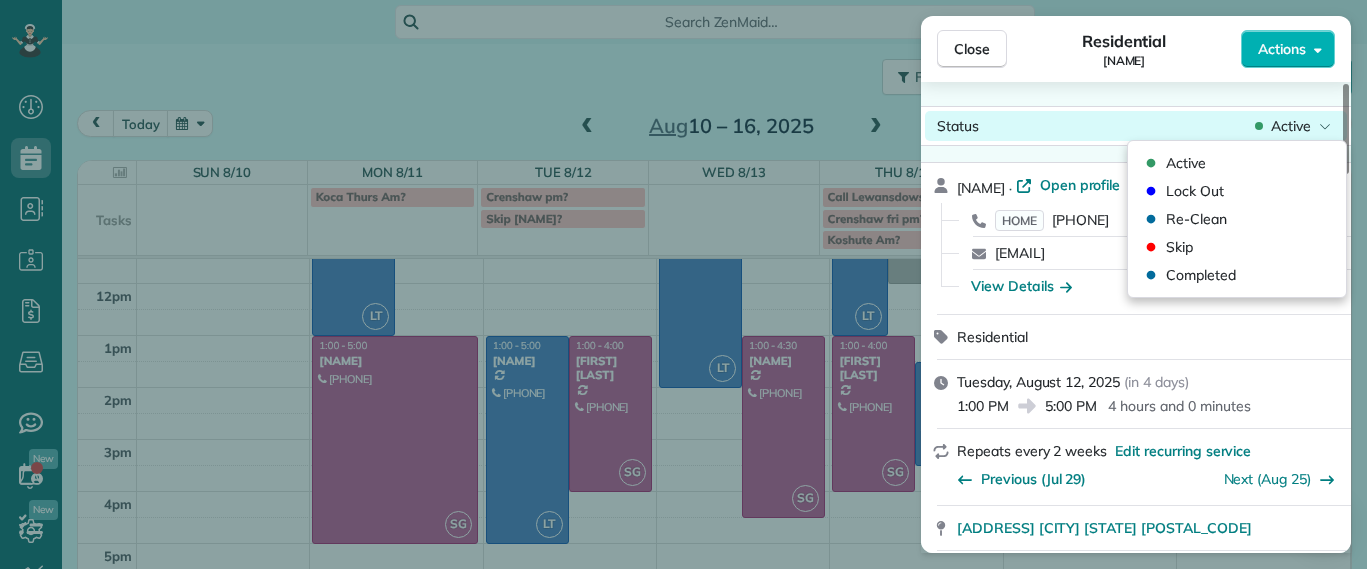 click on "Status Active" at bounding box center [1136, 126] 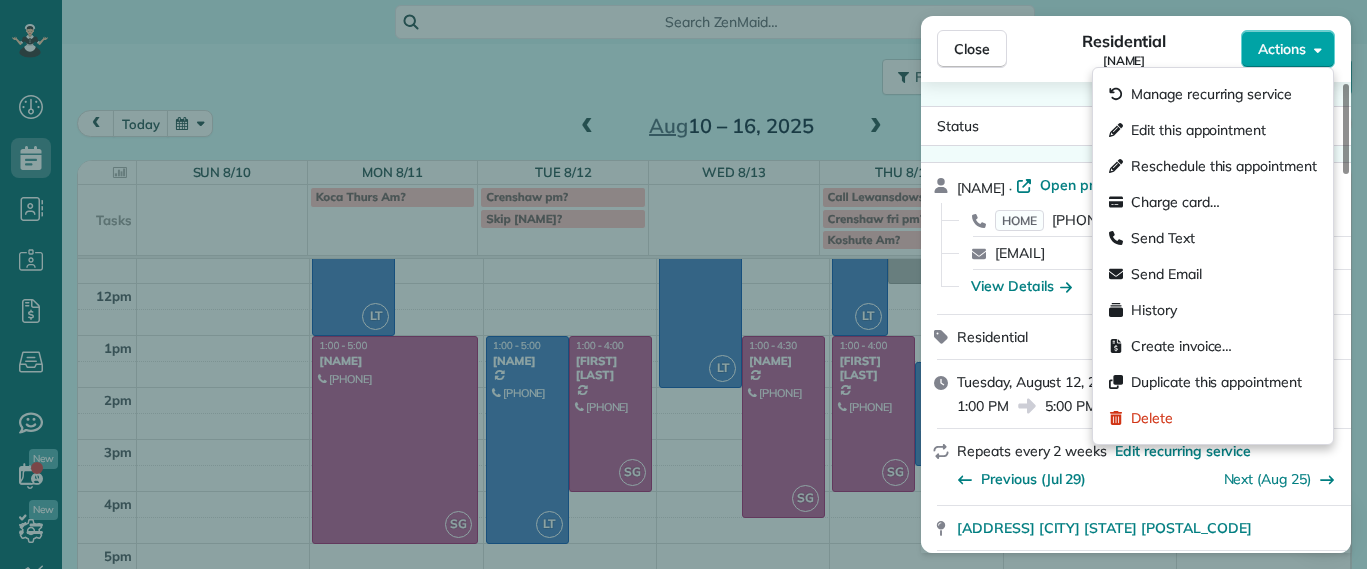 click 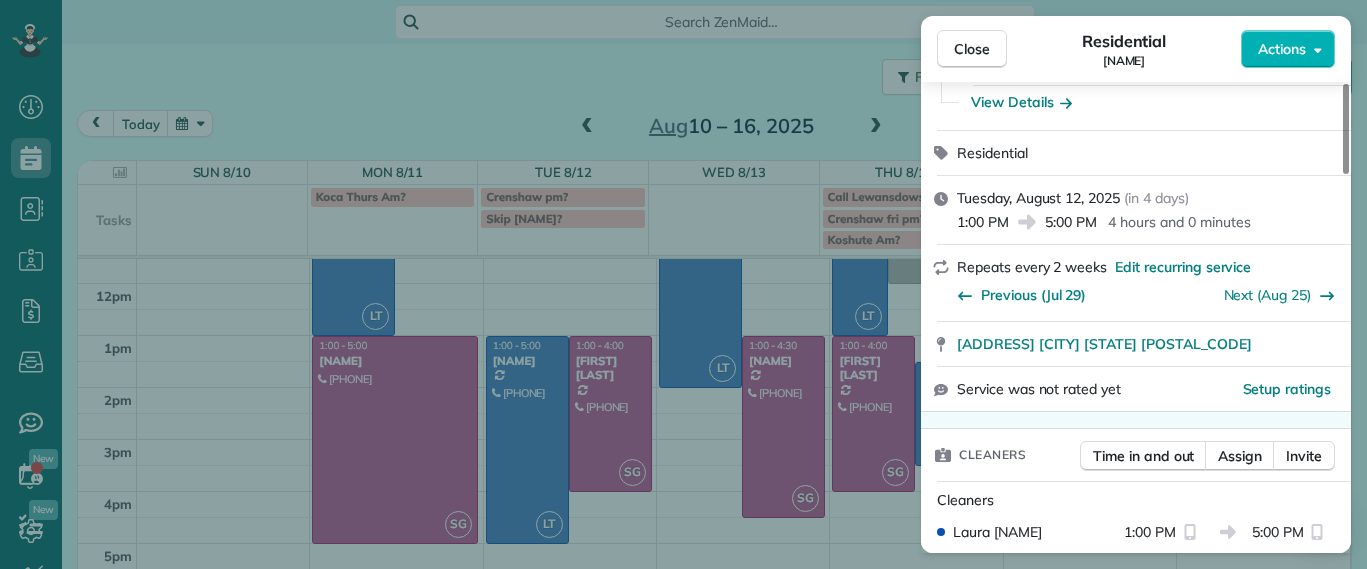 scroll, scrollTop: 129, scrollLeft: 0, axis: vertical 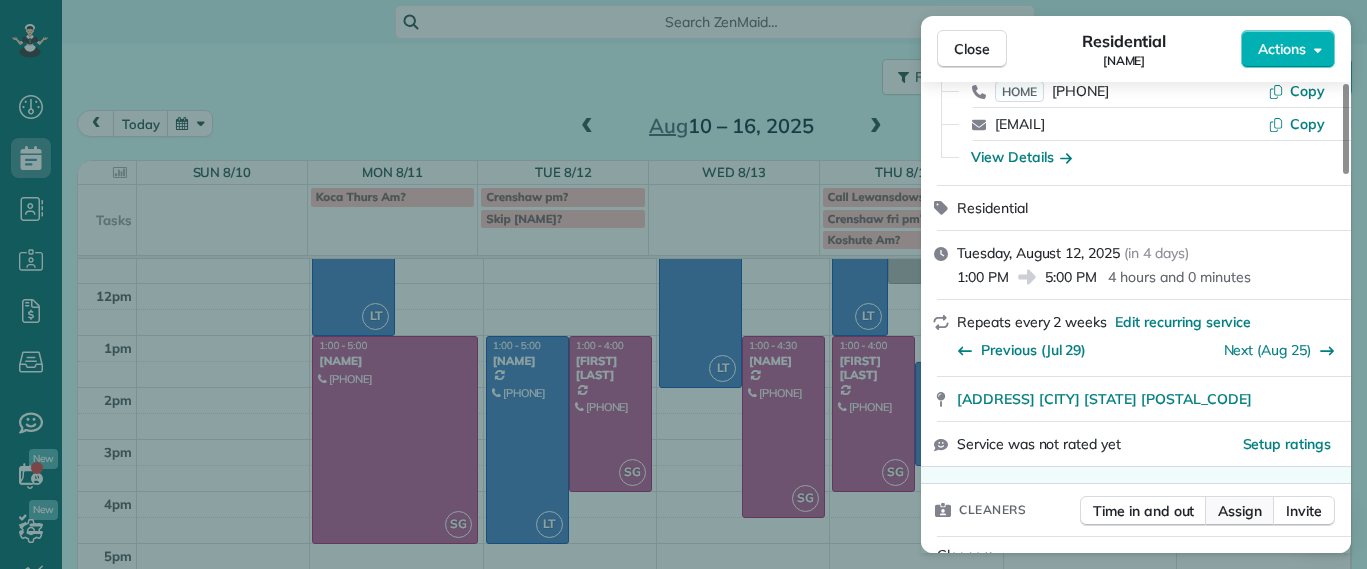 click on "Assign" at bounding box center (1240, 511) 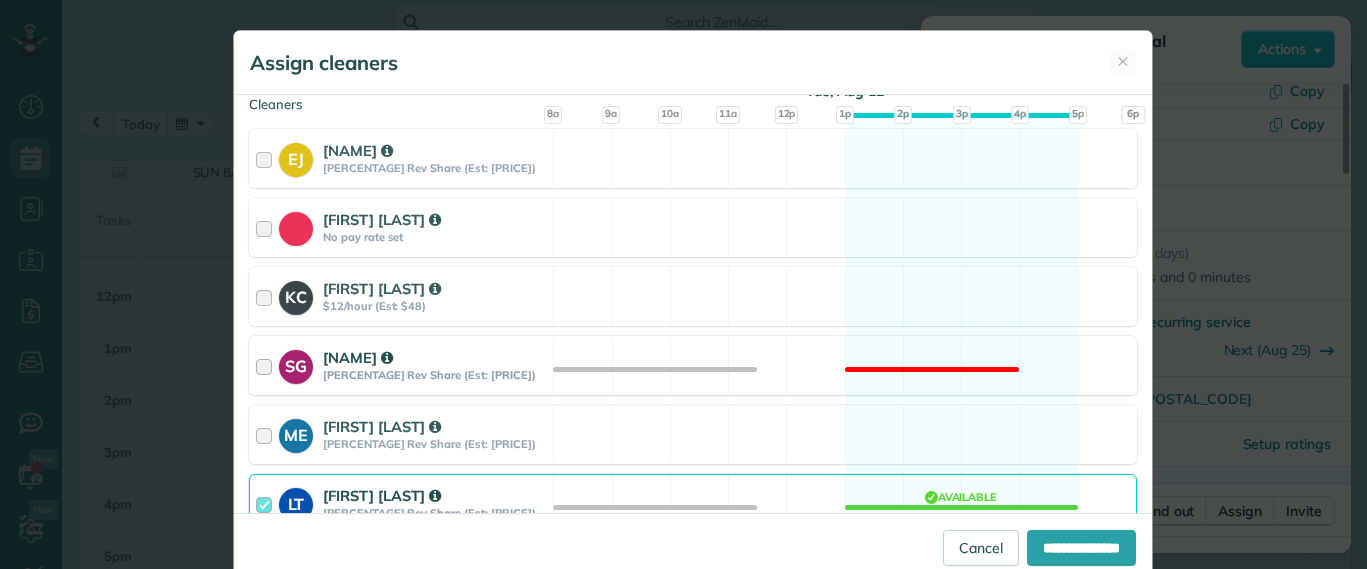 scroll, scrollTop: 375, scrollLeft: 0, axis: vertical 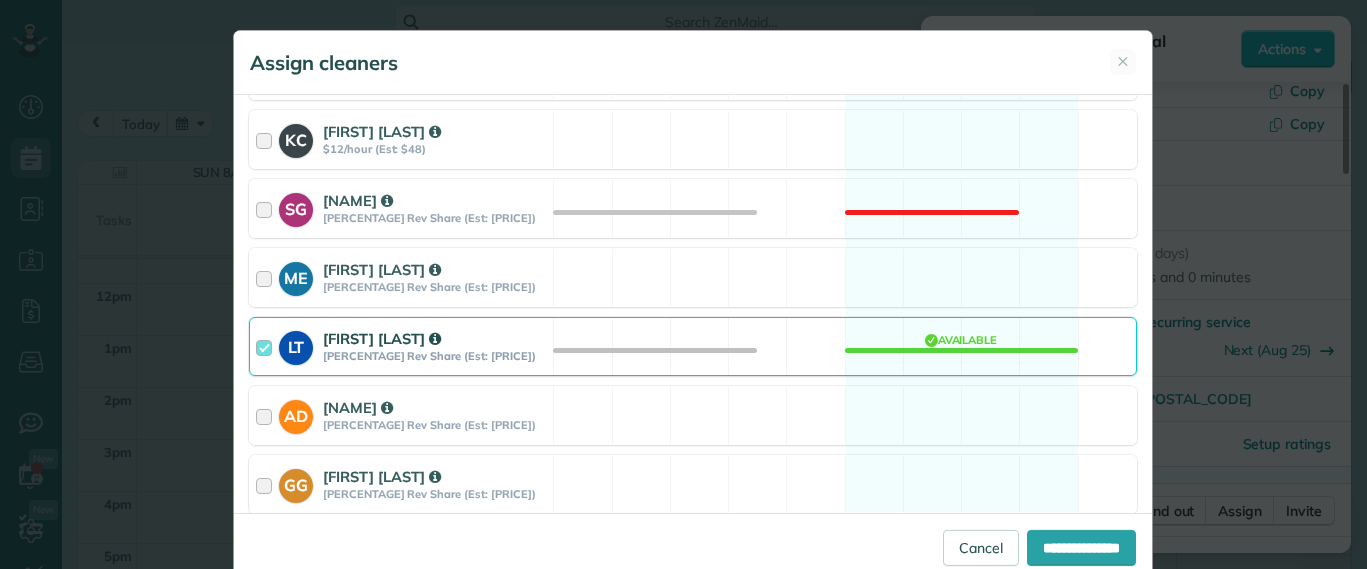 click on "Cleaning for [NAME]
[DAY], [MONTH] [DAY] -  [TIME] to [TIME]
[ADDRESS] [CITY] [STATE] [POSTAL_CODE]
Service price: [PRICE] (before tax, discounts, etc.)
Select the same team and cleaners as last appointment?
Last cleaned by [NAME]
[TIME_AGO] ago
Re-select
Cleaners
[DAY], [MONTH] [DAY]
[TIME]
[TIME]" at bounding box center [693, 308] 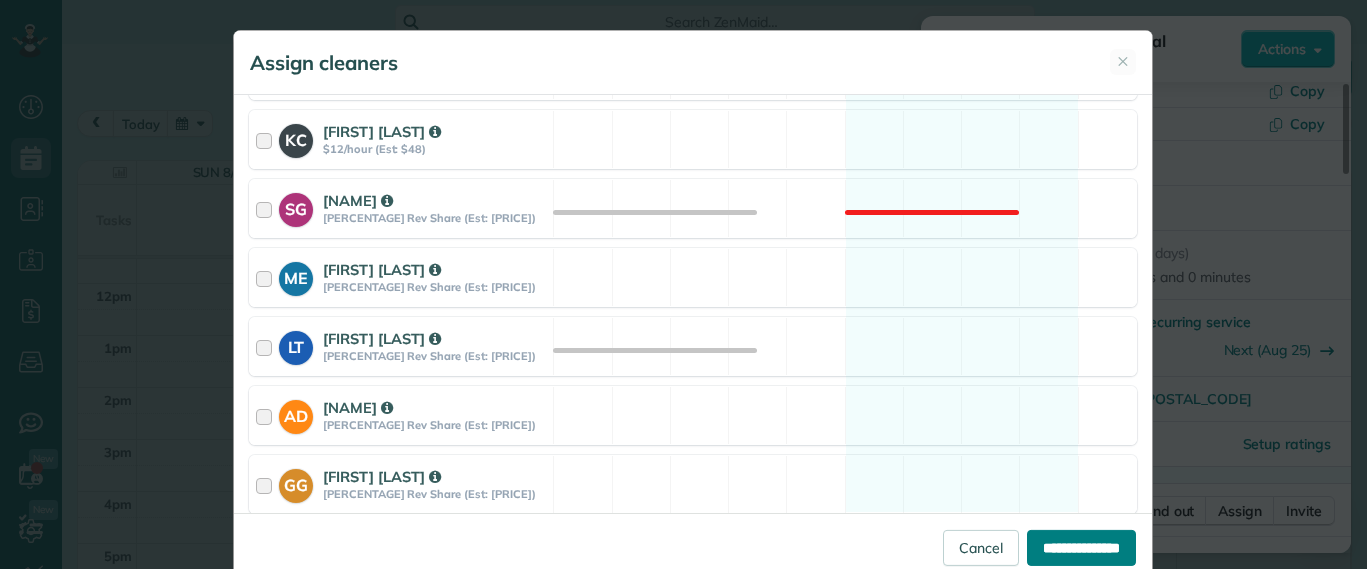 click on "**********" at bounding box center (1081, 548) 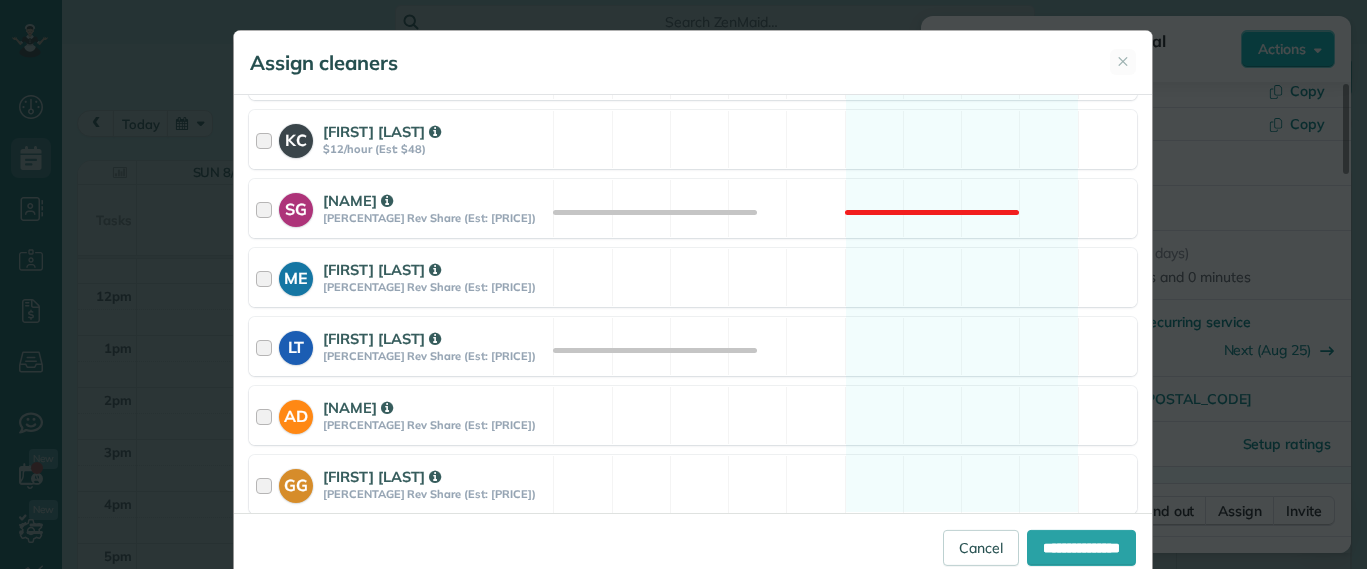 type on "**********" 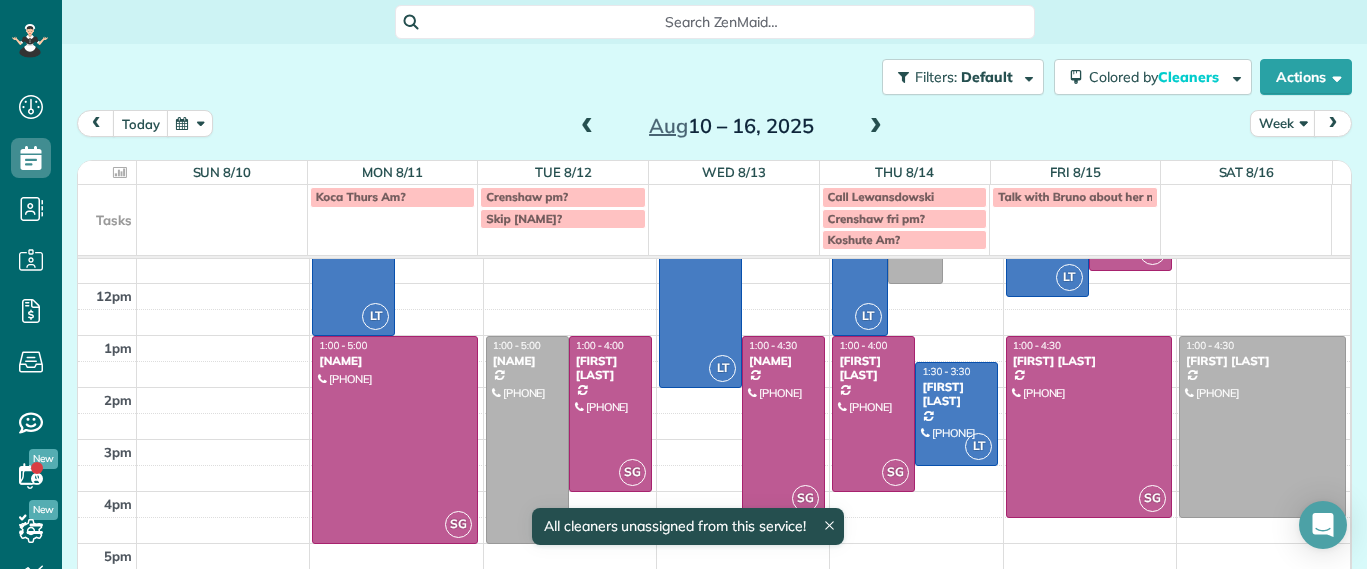 scroll, scrollTop: 235, scrollLeft: 0, axis: vertical 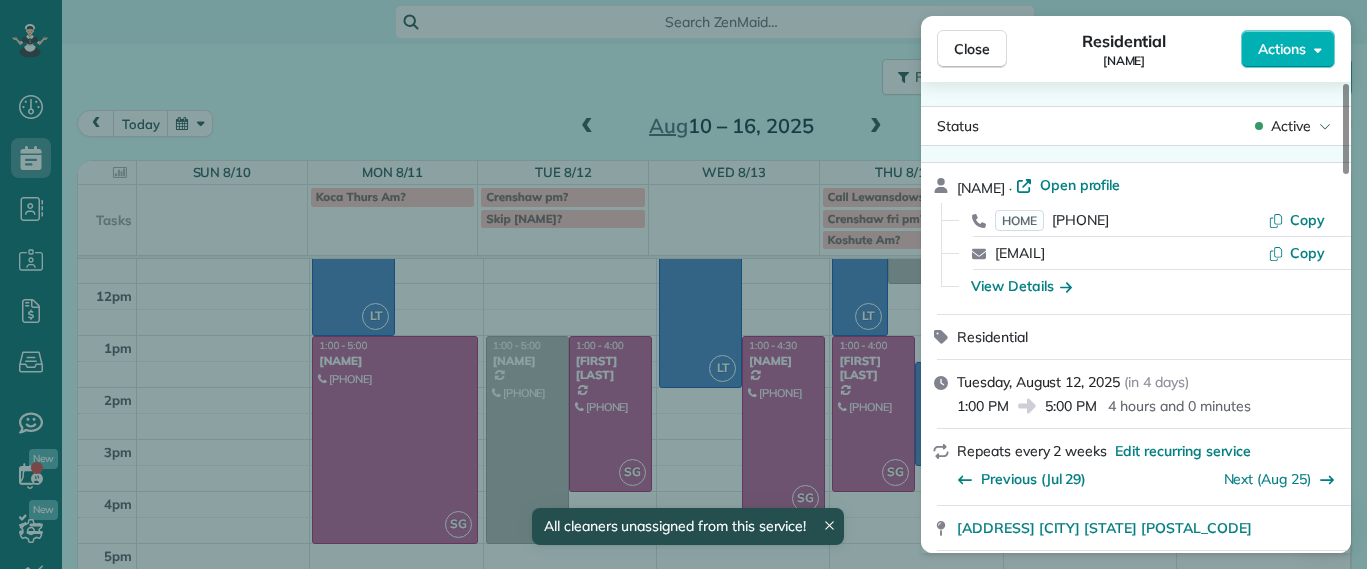 click on "Close Residential [NAME] Actions Status Active [NAME] · Open profile HOME [PHONE] Copy [EMAIL] Copy View Details Residential [DAY], [MONTH] [YEAR] ( in [TIME_AGO] days ) [TIME] [TIME] [DURATION] Repeats every [TIME_AGO] weeks Edit recurring service Previous ([MONTH] [DAY]) Next ([MONTH] [DAY]) [ADDRESS] [CITY] [STATE] [POSTAL_CODE] Service was not rated yet Setup ratings Cleaners Time in and out Assign Invite Cleaners No cleaners assigned yet Checklist Try Now Keep this appointment up to your standards. Stay on top of every detail, keep your cleaners organised, and your client happy. Assign a checklist Watch a 5 min demo Billing Billing actions Service Service Price ([QUANTITY]x [PRICE]) [PRICE] Add an item Overcharge [PRICE] Discount [PRICE] Coupon discount - Primary tax - Secondary tax - Total appointment price [PRICE] Tips collected [PRICE] Unpaid Mark as paid Total including tip [PRICE] Get paid online in no-time! Send an invoice and reward your cleaners with tips Charge customer credit card Man Hours [DURATION] (" at bounding box center [683, 284] 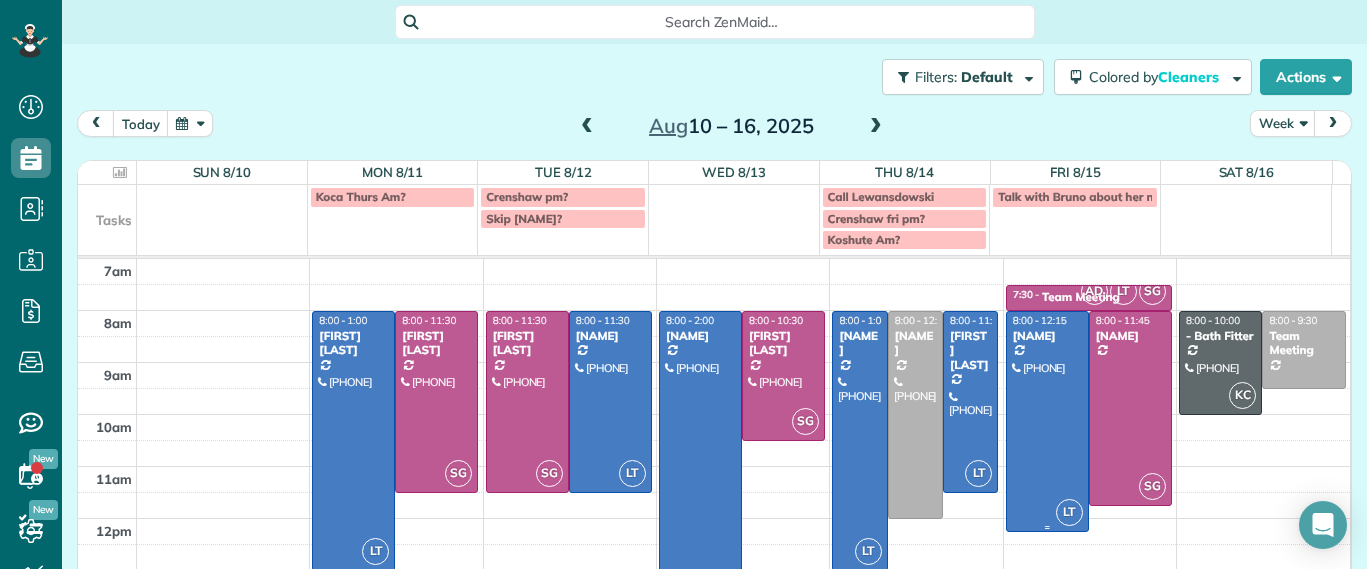 scroll, scrollTop: 125, scrollLeft: 0, axis: vertical 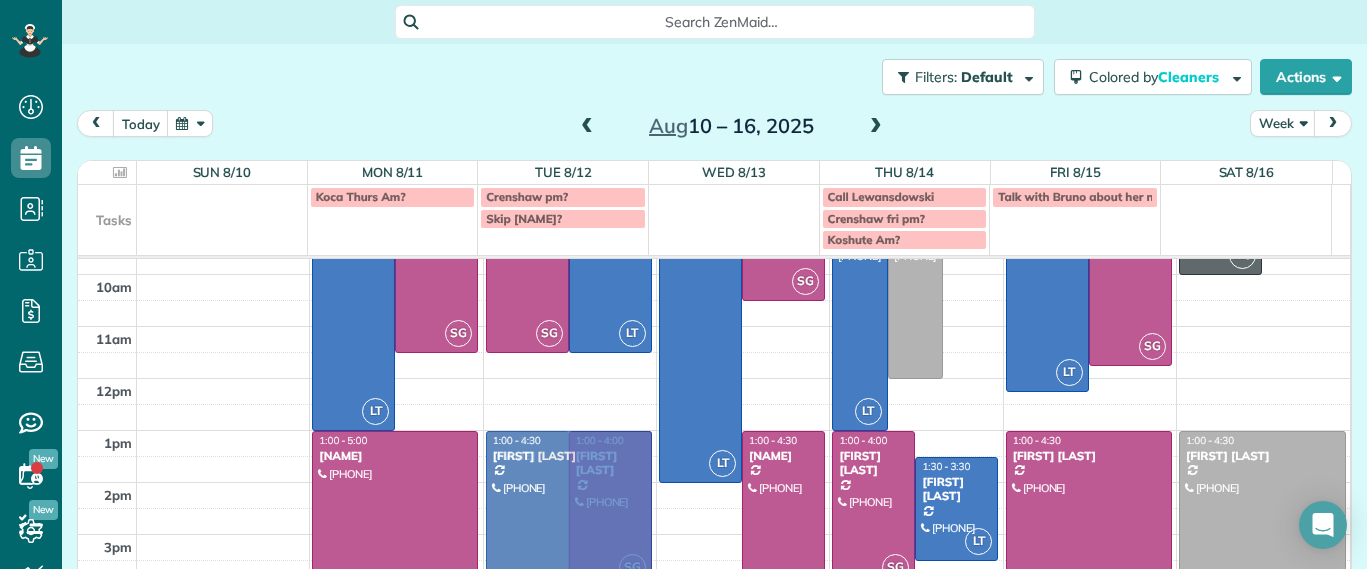 drag, startPoint x: 940, startPoint y: 306, endPoint x: 617, endPoint y: 567, distance: 415.271 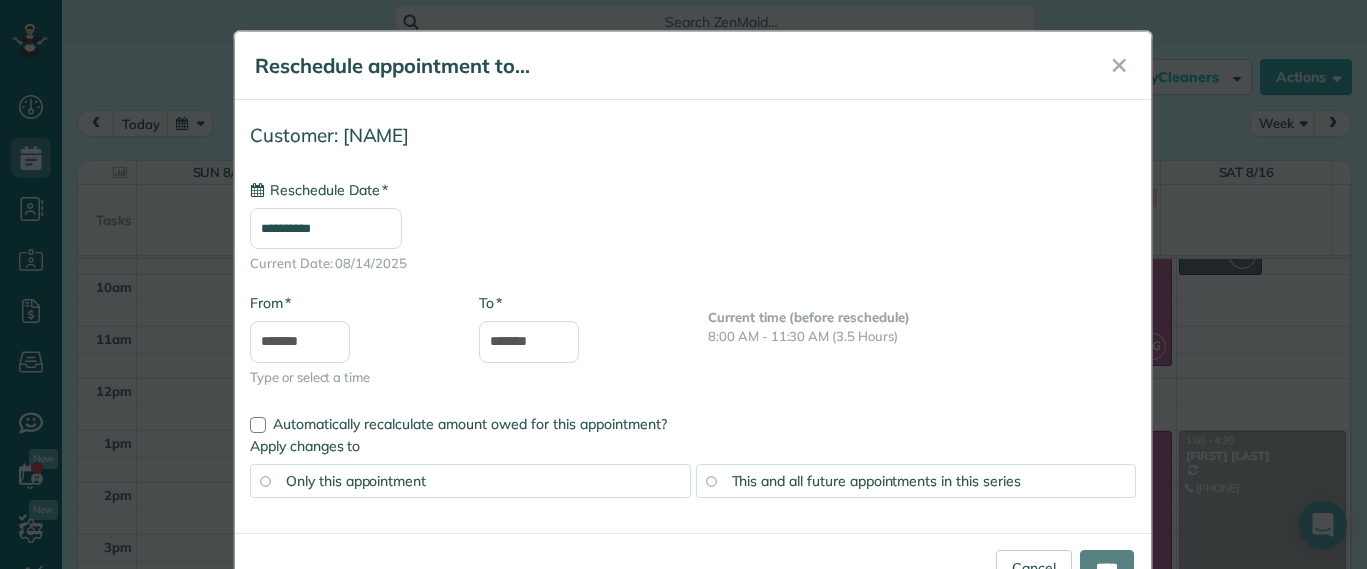 type on "**********" 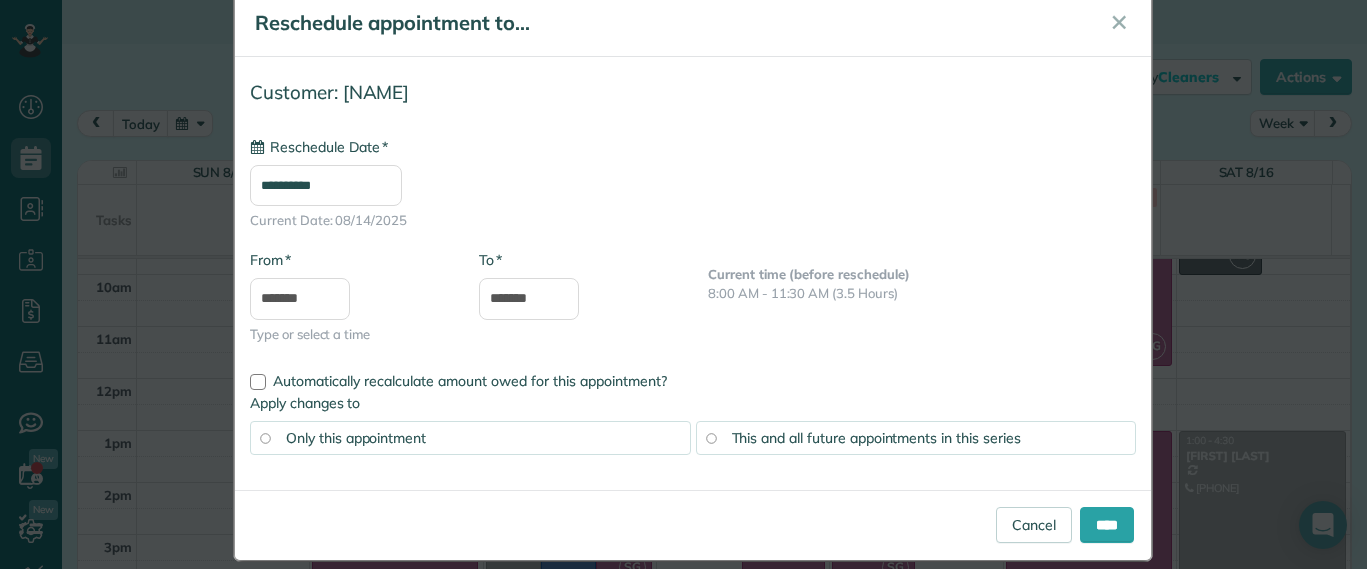 scroll, scrollTop: 66, scrollLeft: 0, axis: vertical 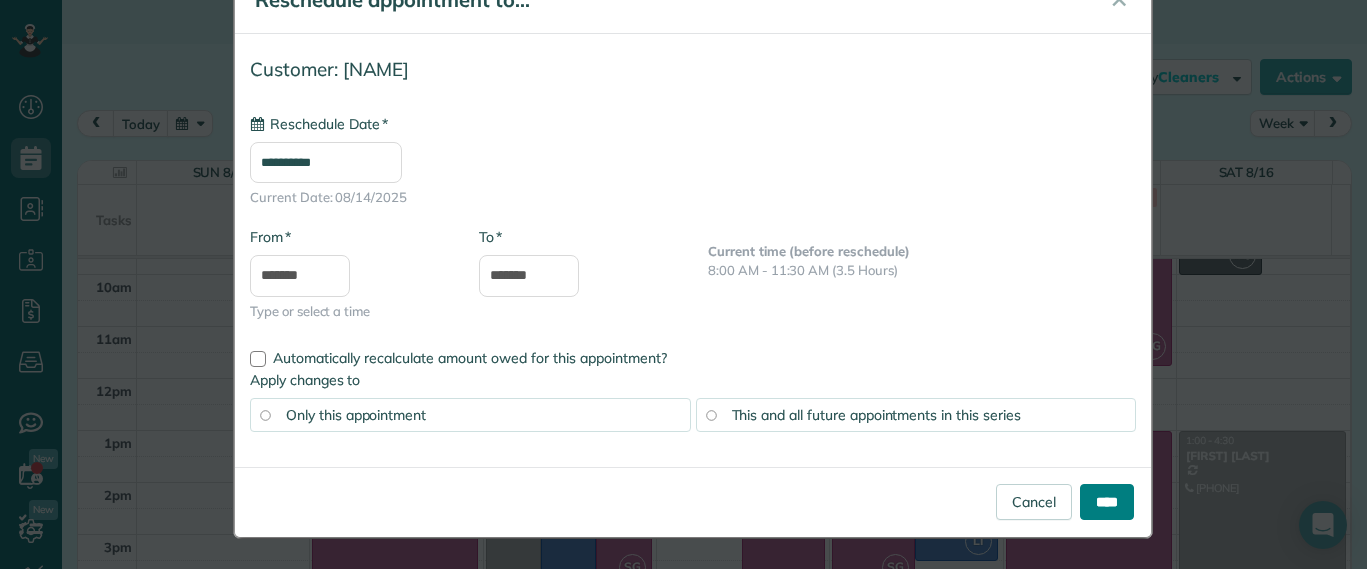 click on "****" at bounding box center (1107, 502) 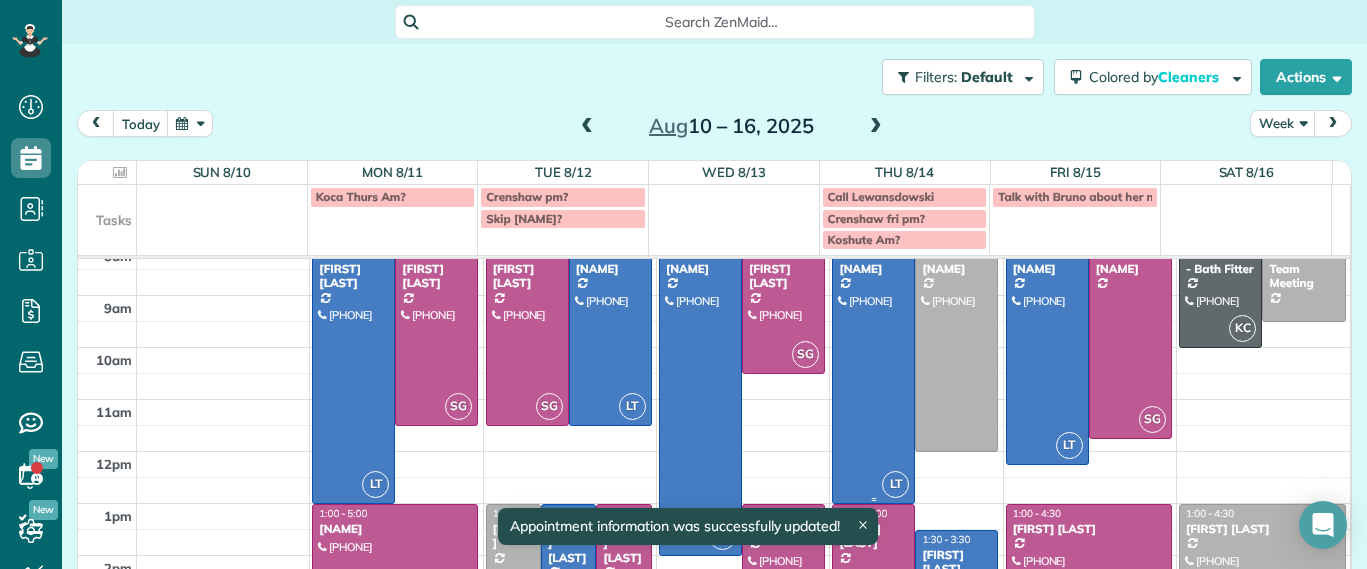 scroll, scrollTop: 0, scrollLeft: 0, axis: both 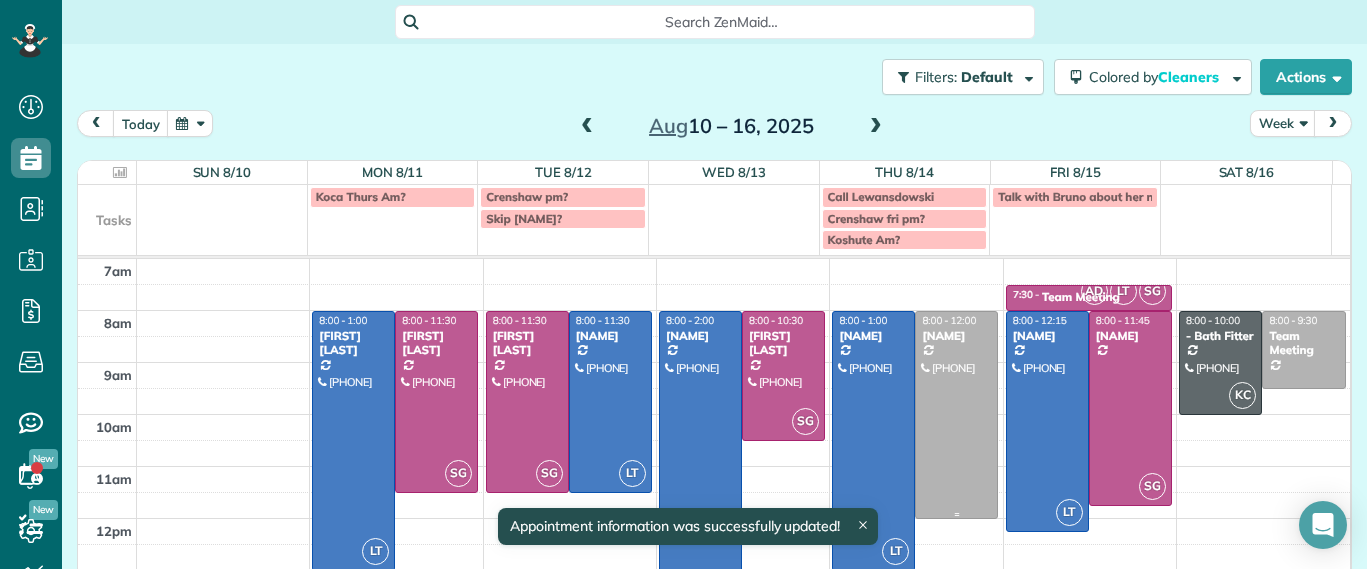 click at bounding box center [956, 415] 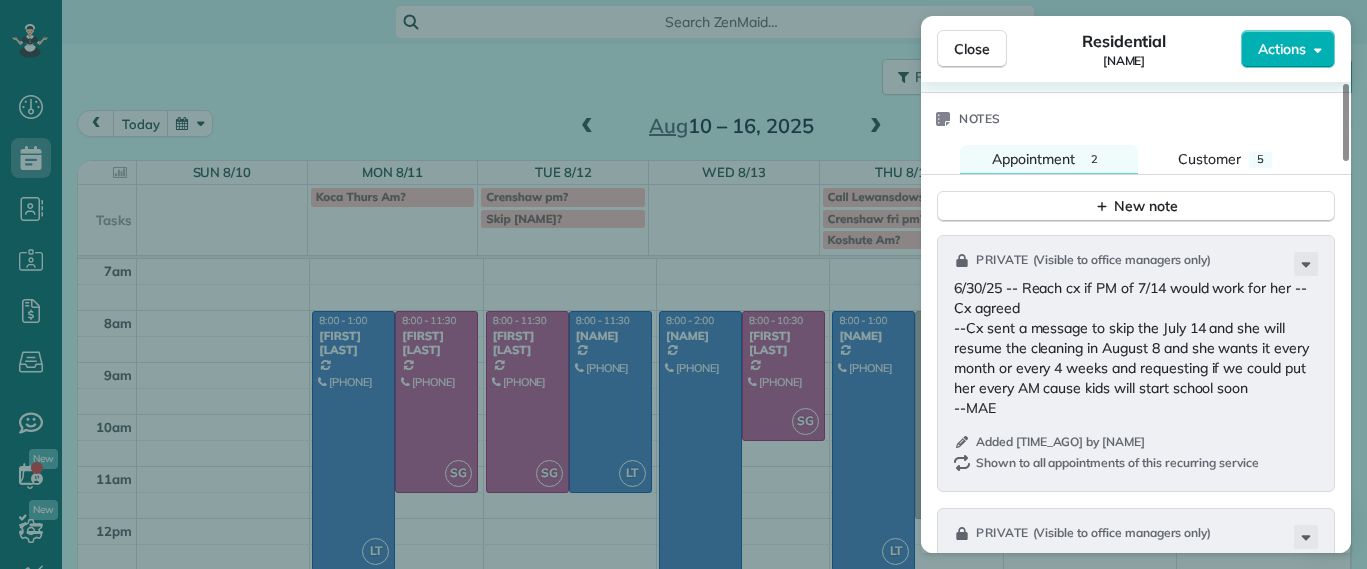scroll, scrollTop: 1258, scrollLeft: 0, axis: vertical 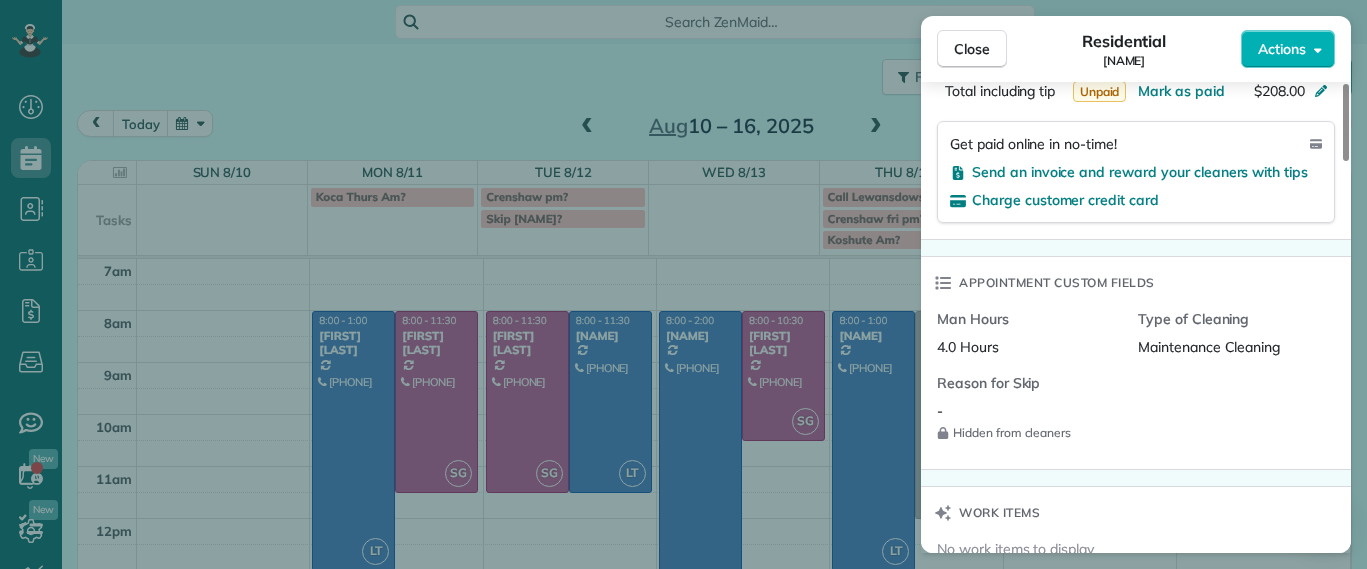 drag, startPoint x: 395, startPoint y: 64, endPoint x: 406, endPoint y: 63, distance: 11.045361 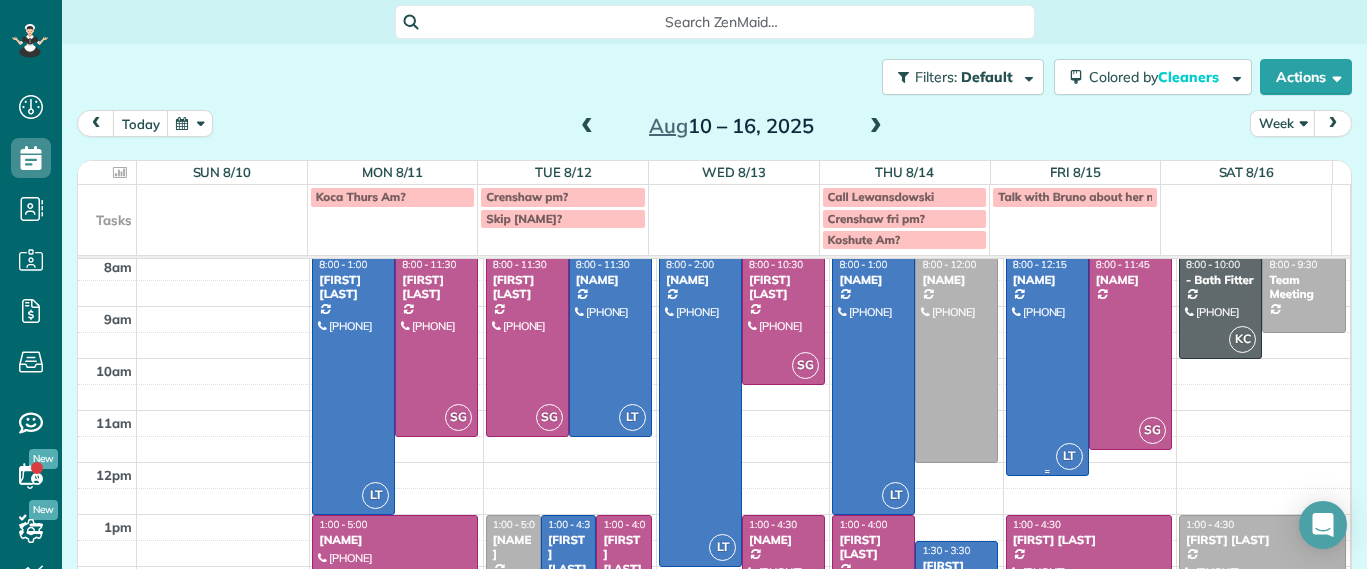 scroll, scrollTop: 0, scrollLeft: 0, axis: both 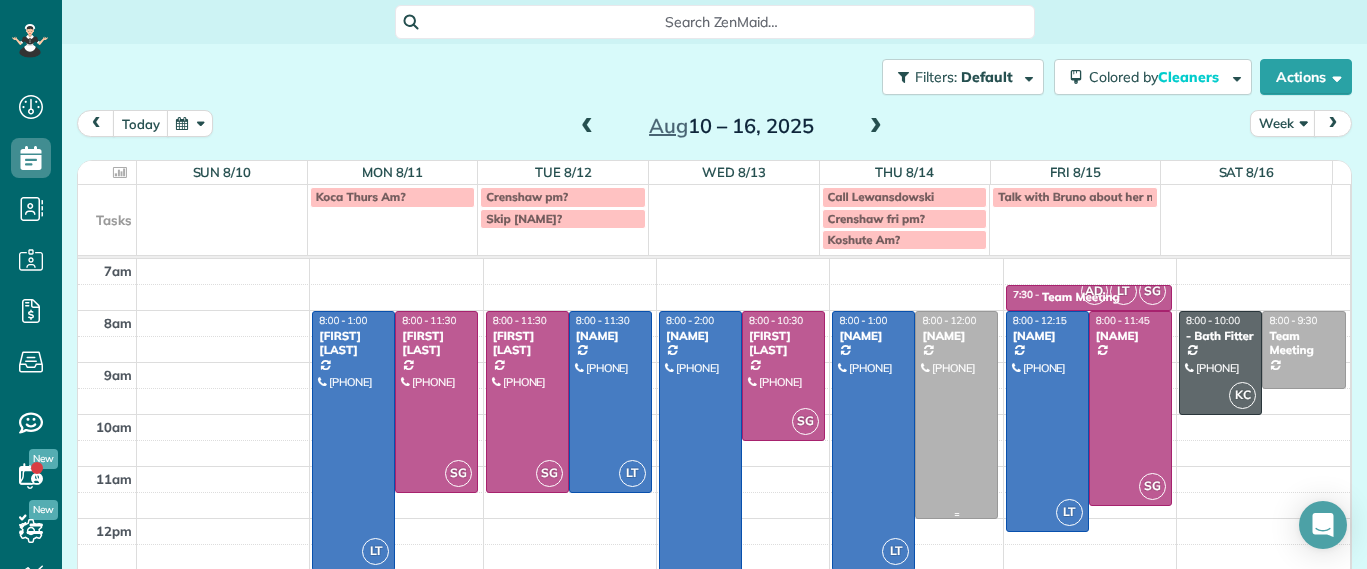 click at bounding box center [956, 415] 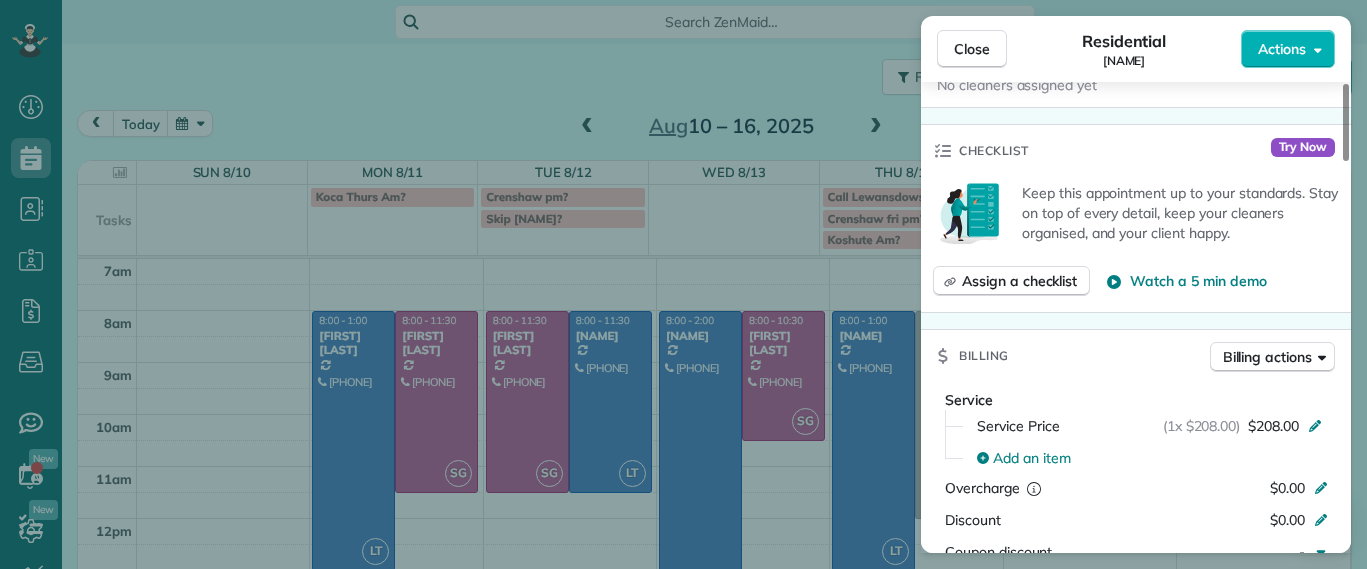 scroll, scrollTop: 373, scrollLeft: 0, axis: vertical 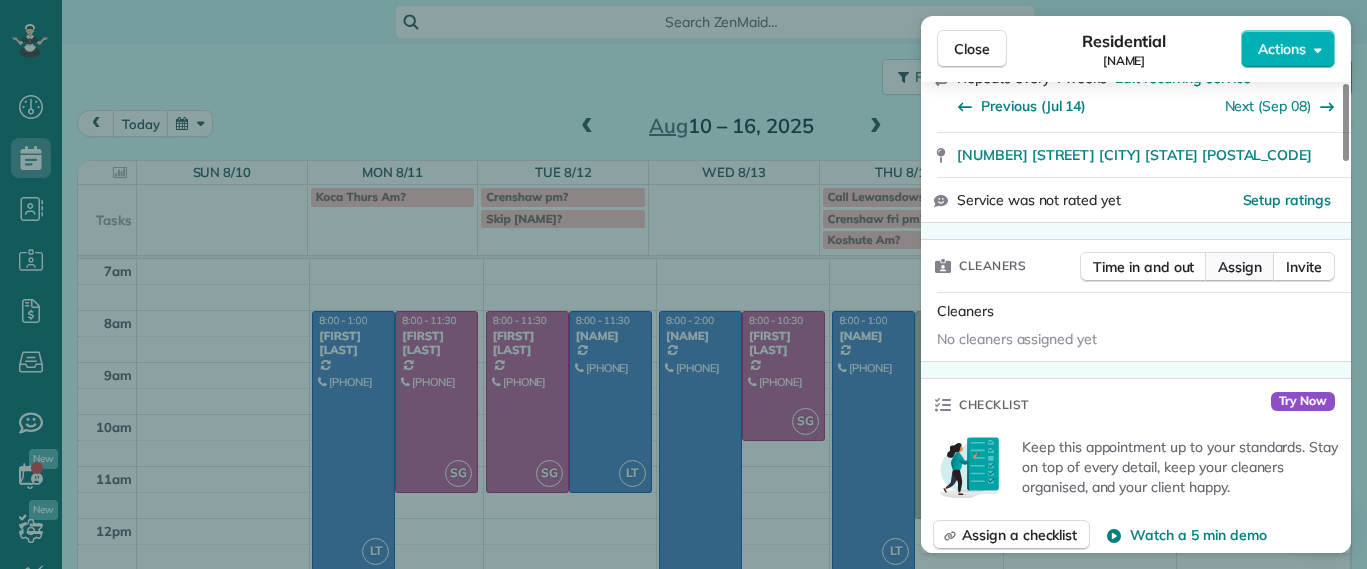 click on "Assign" at bounding box center [1240, 267] 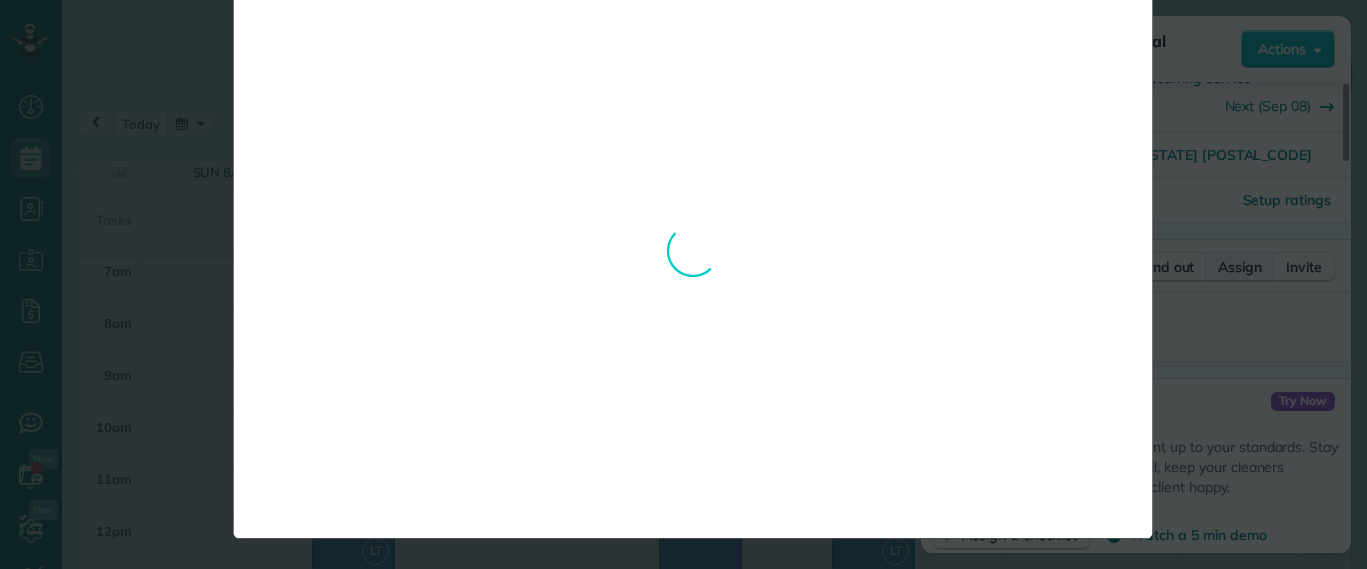 scroll, scrollTop: 0, scrollLeft: 0, axis: both 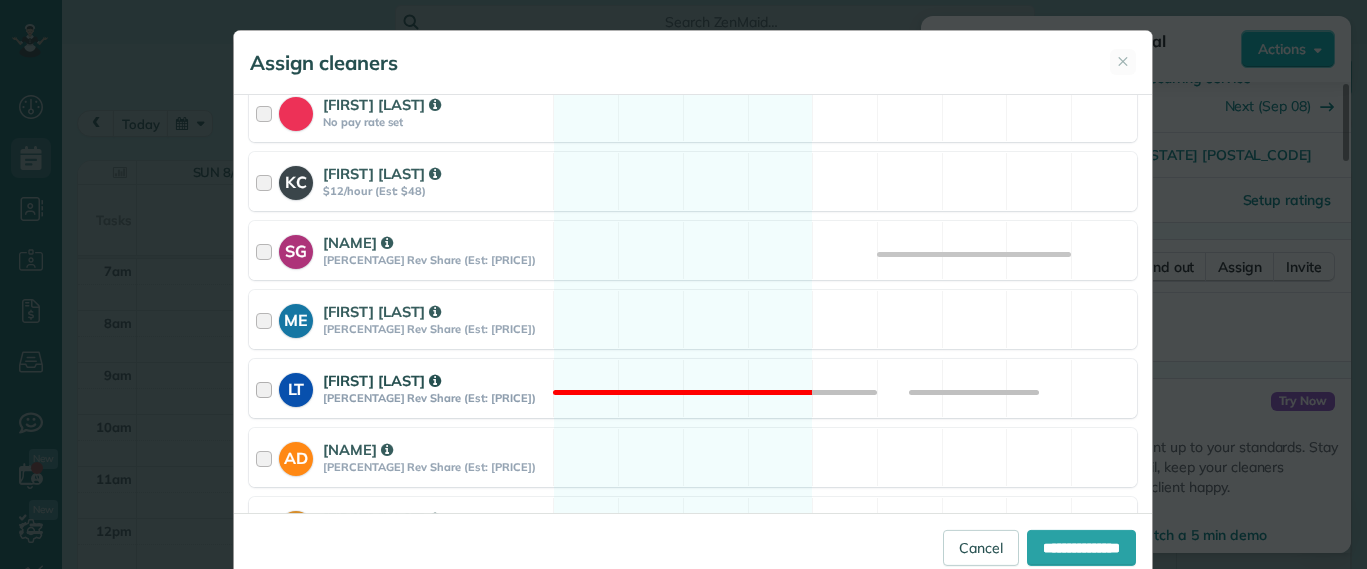 click on "LT
[NAME]
[PERCENTAGE] Rev Share (Est: [PRICE])
Not available" at bounding box center (693, 388) 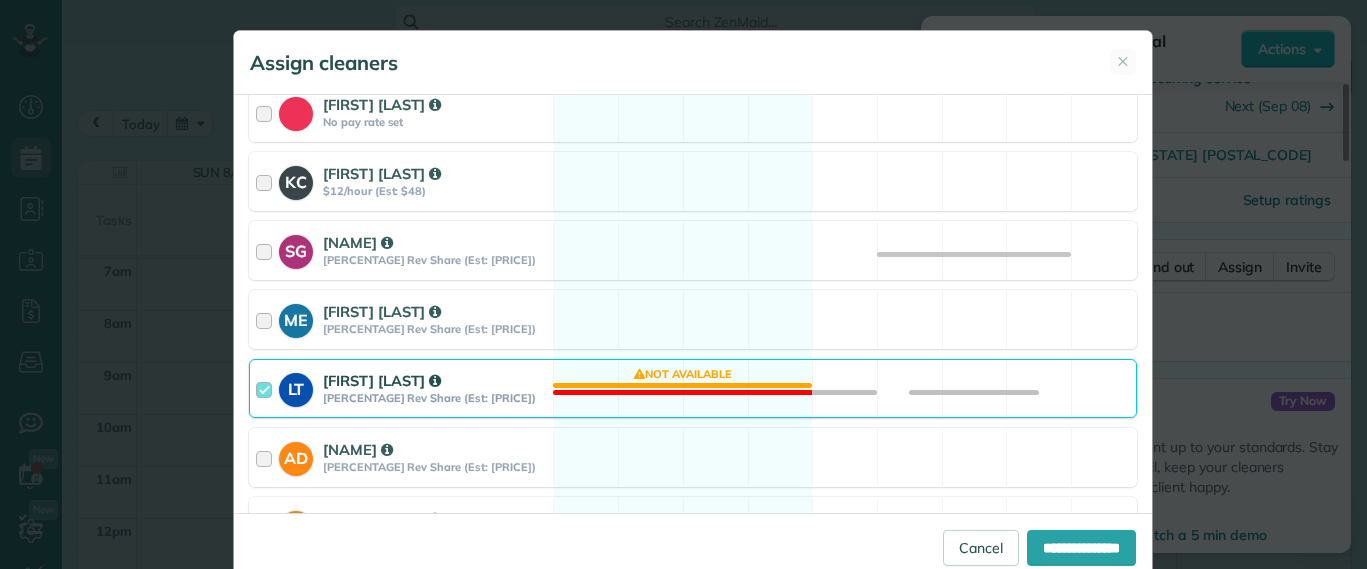 click on "LT
[NAME]
[PERCENTAGE] Rev Share (Est: [PRICE])
Not available" at bounding box center [693, 388] 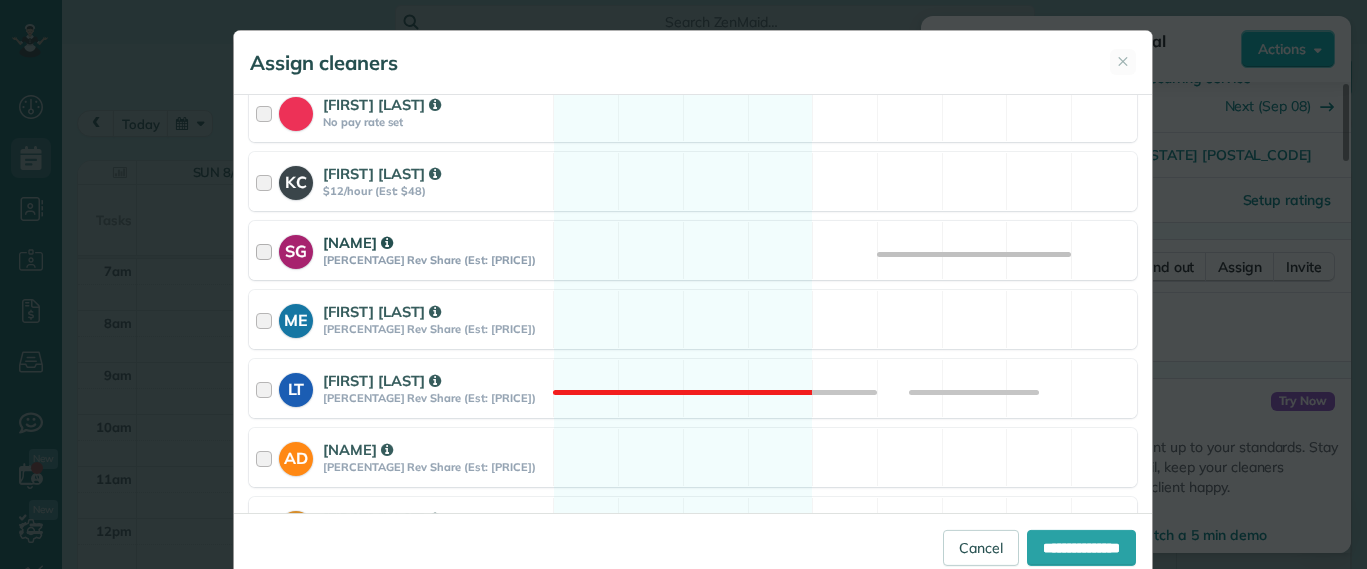 click on "SG
Sophie Gibbs
40% Rev Share (Est: $83)
Available" at bounding box center [693, 250] 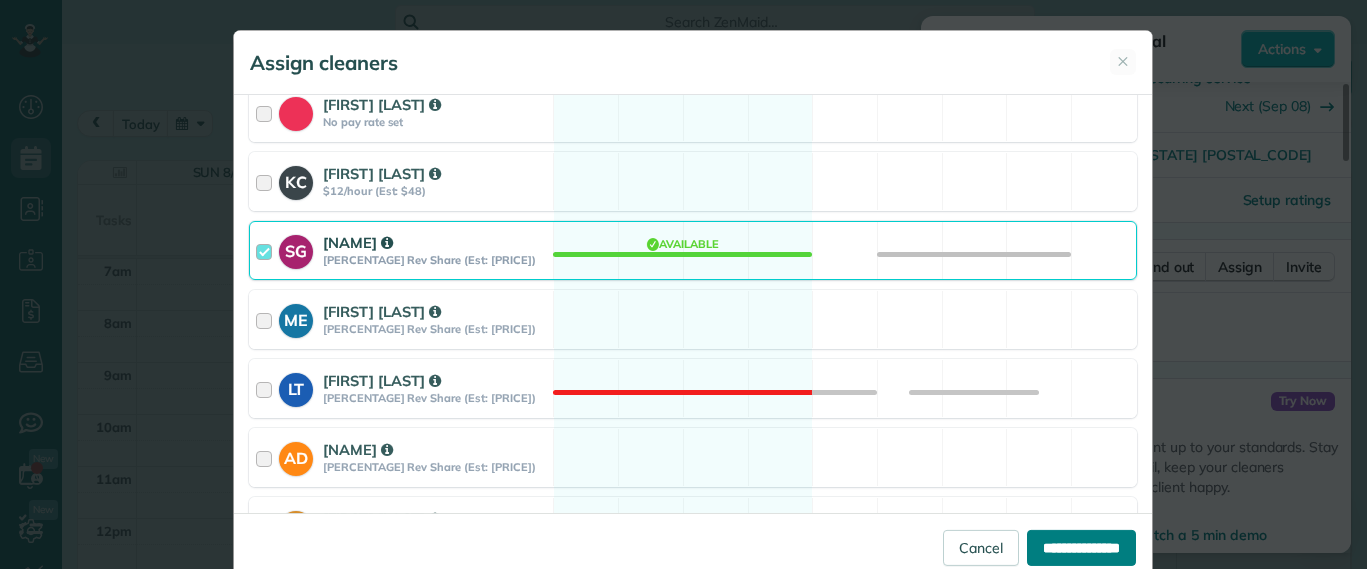 click on "**********" at bounding box center [1081, 548] 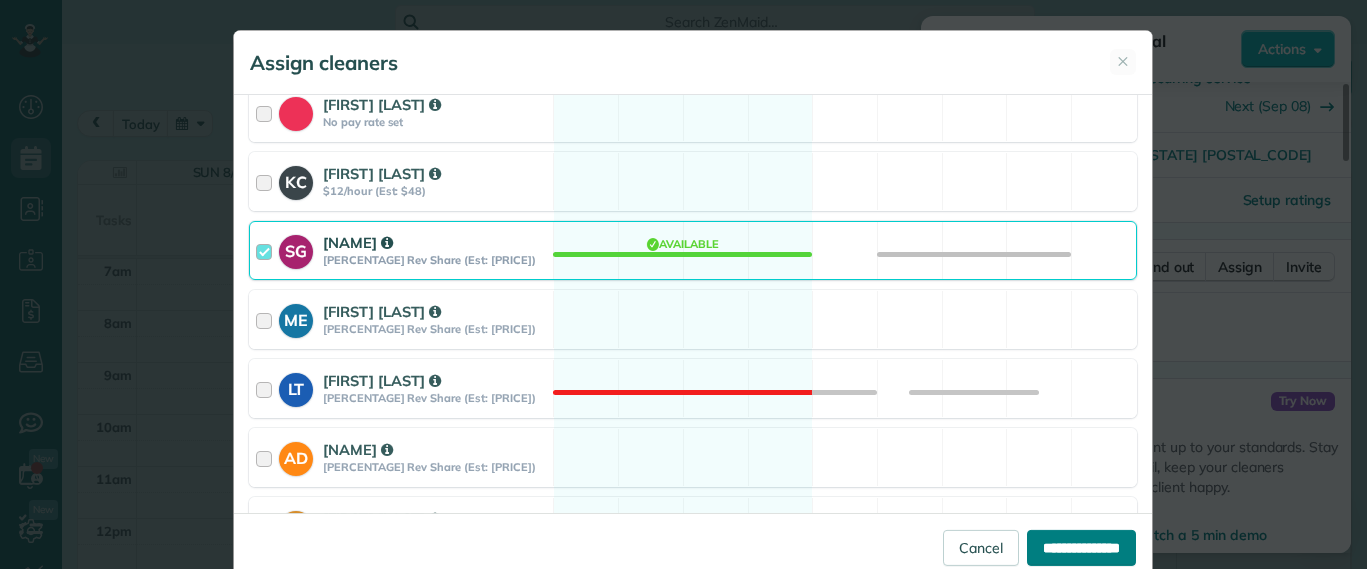 type on "**********" 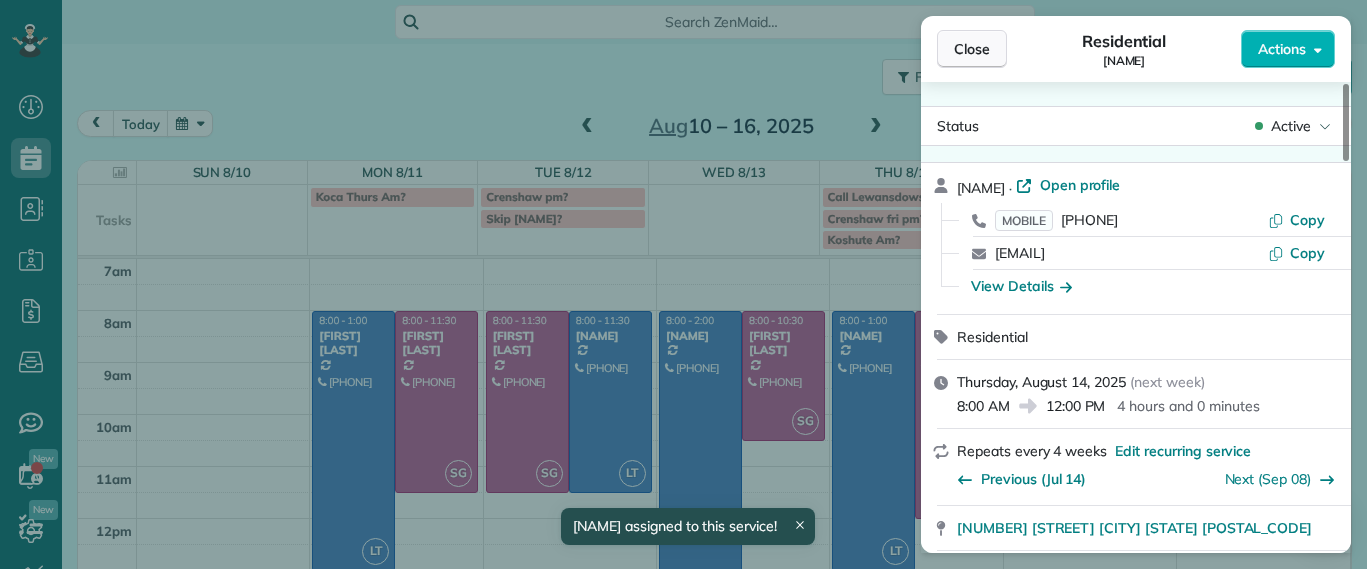 click on "Close" at bounding box center [972, 49] 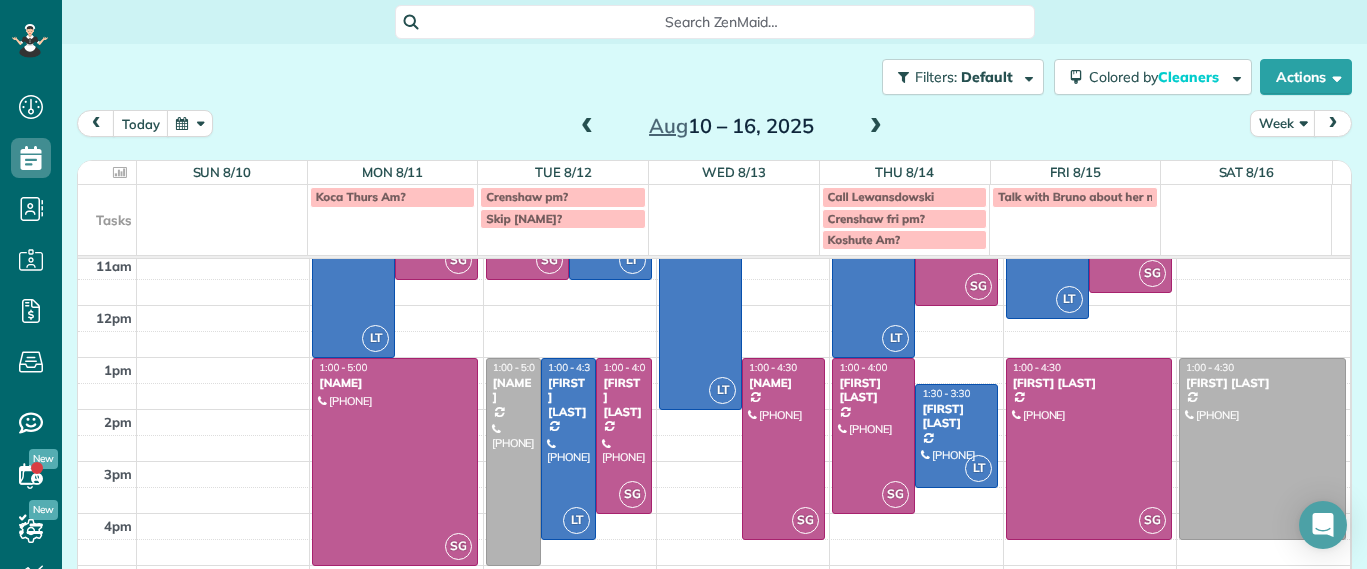 scroll, scrollTop: 235, scrollLeft: 0, axis: vertical 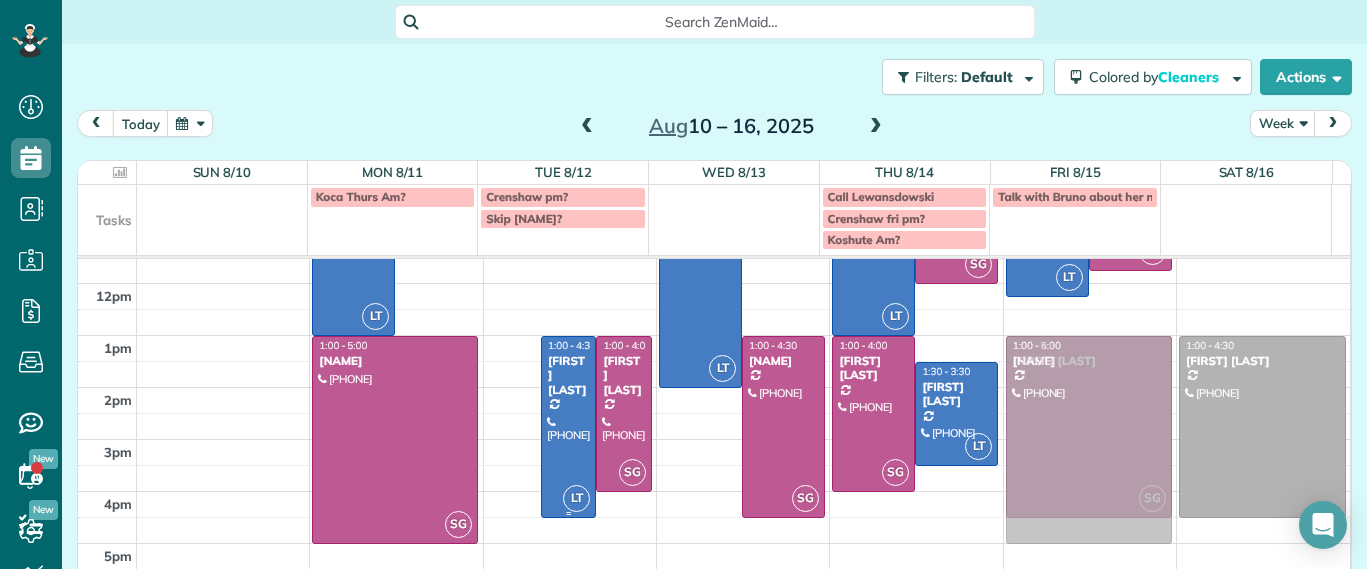 drag, startPoint x: 512, startPoint y: 367, endPoint x: 1078, endPoint y: 370, distance: 566.00793 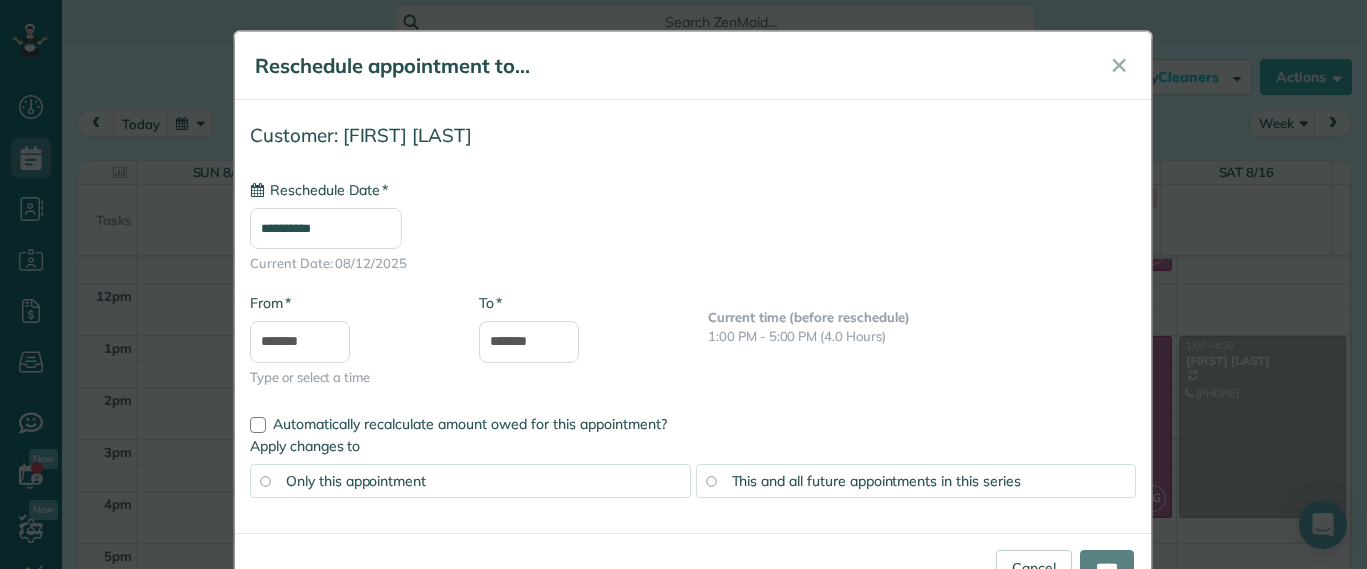 type on "**********" 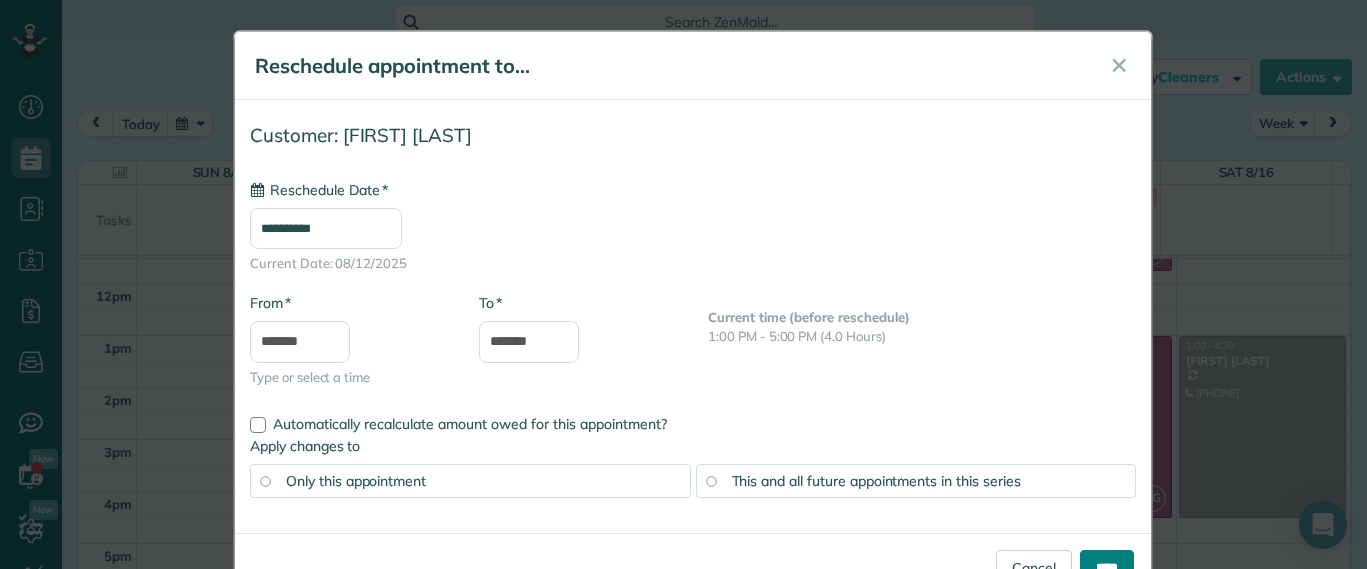 click on "****" at bounding box center (1107, 568) 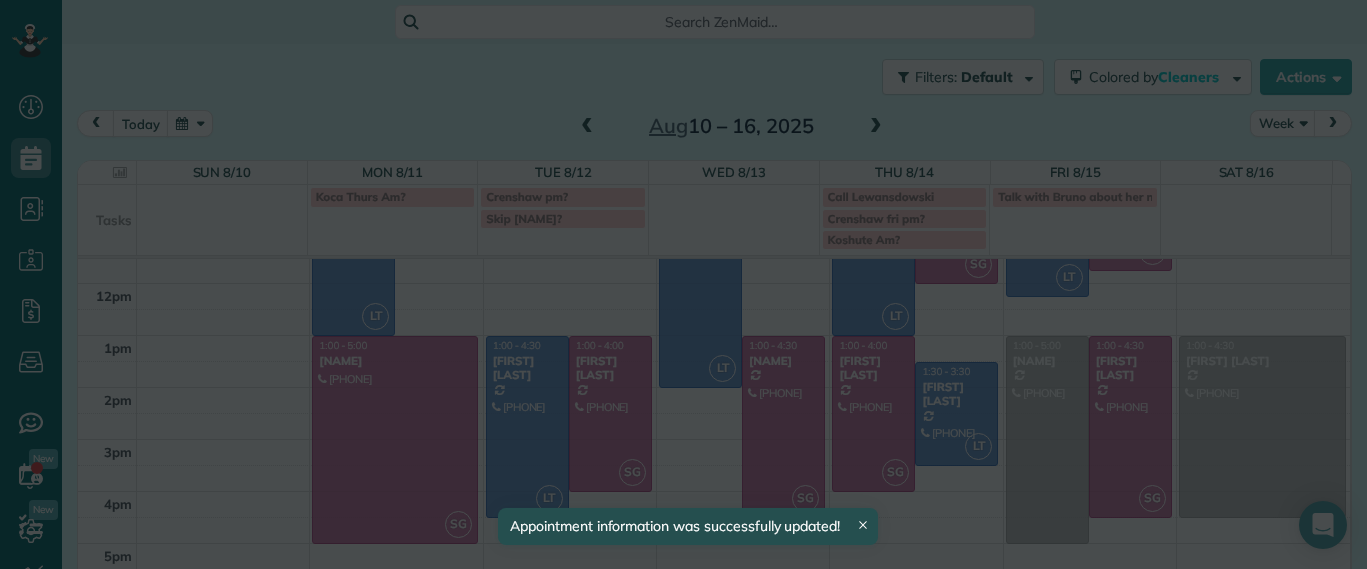 click at bounding box center (683, 284) 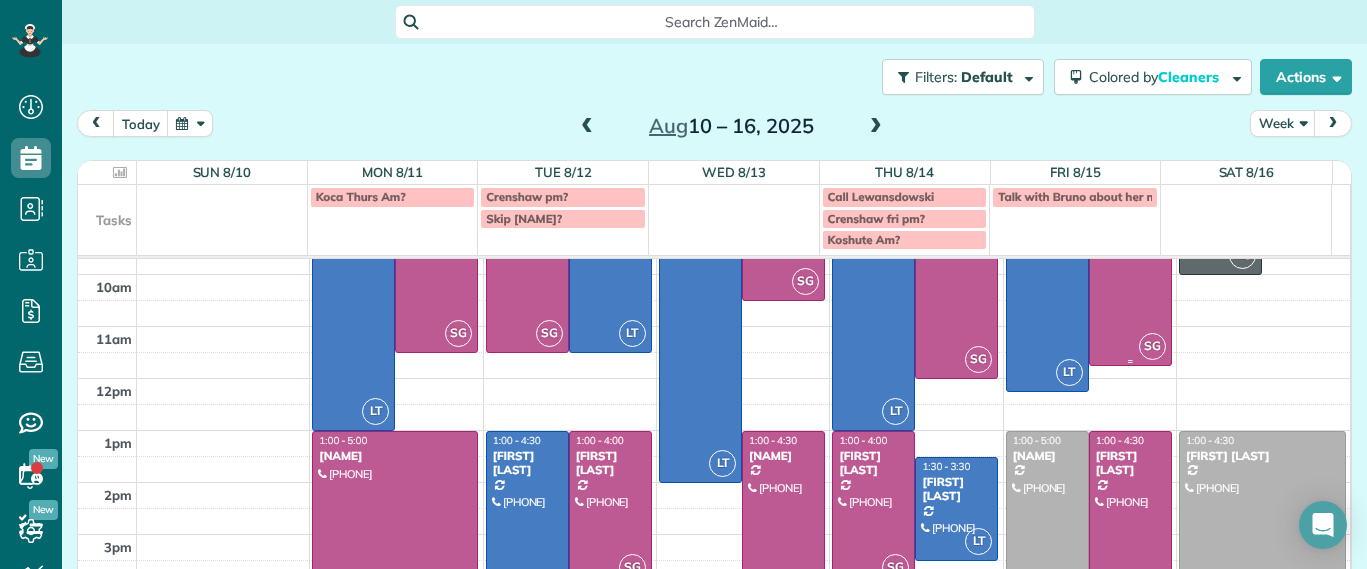 scroll, scrollTop: 0, scrollLeft: 0, axis: both 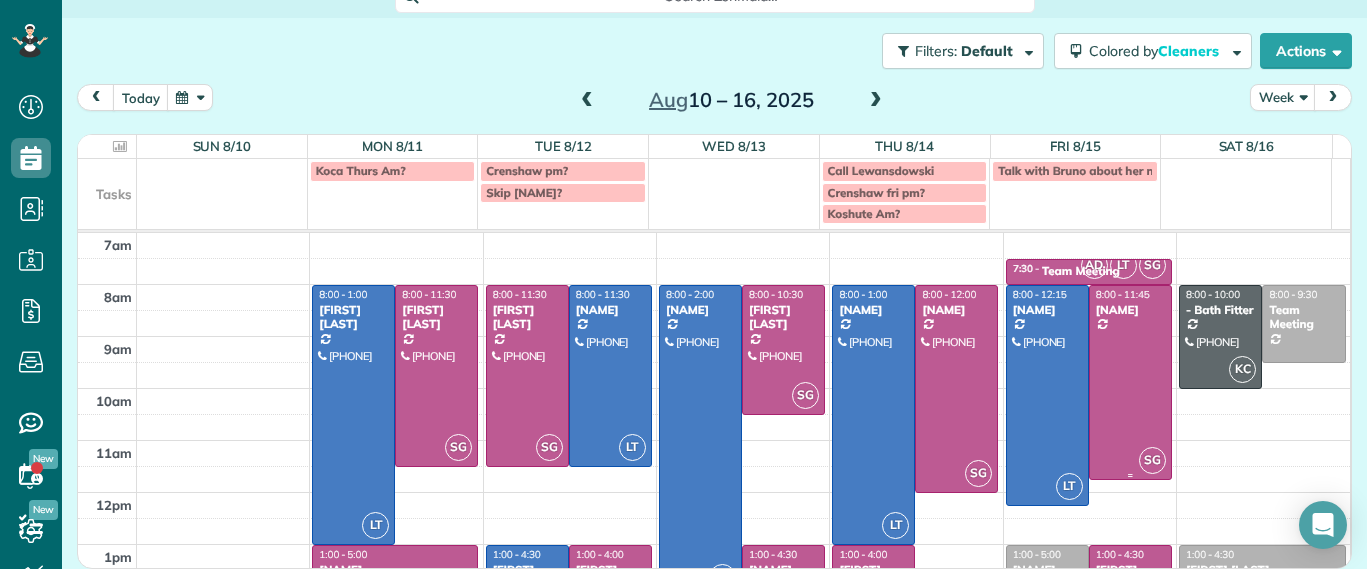 click at bounding box center [1130, 382] 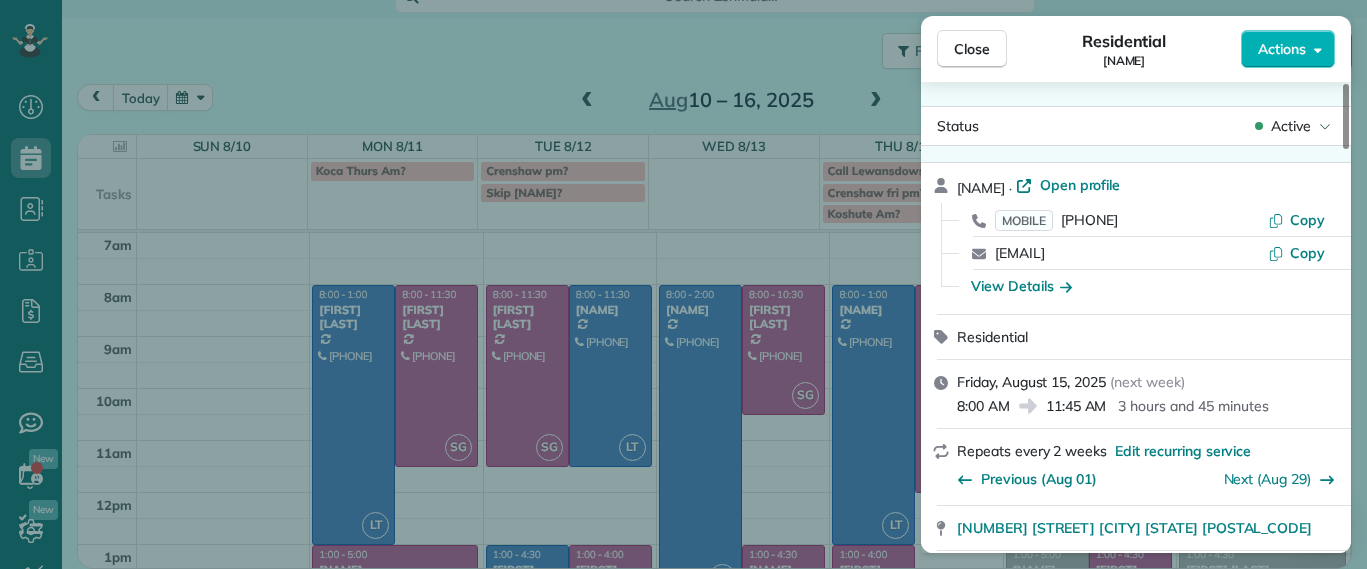 scroll, scrollTop: 127, scrollLeft: 0, axis: vertical 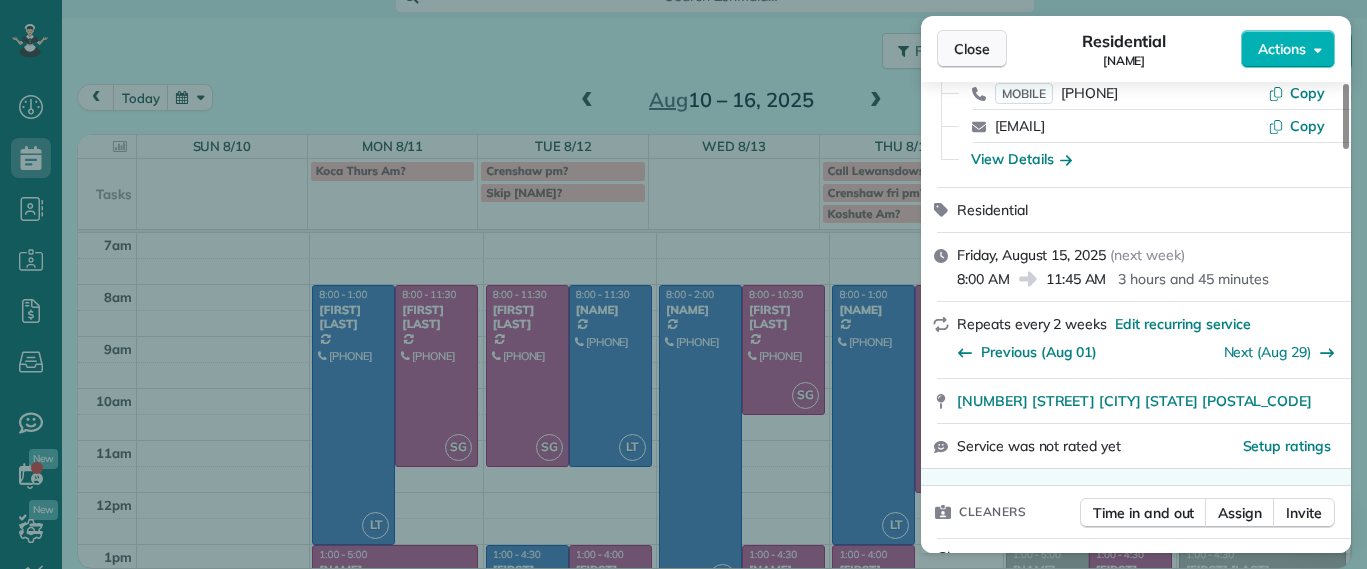 click on "Close" at bounding box center [972, 49] 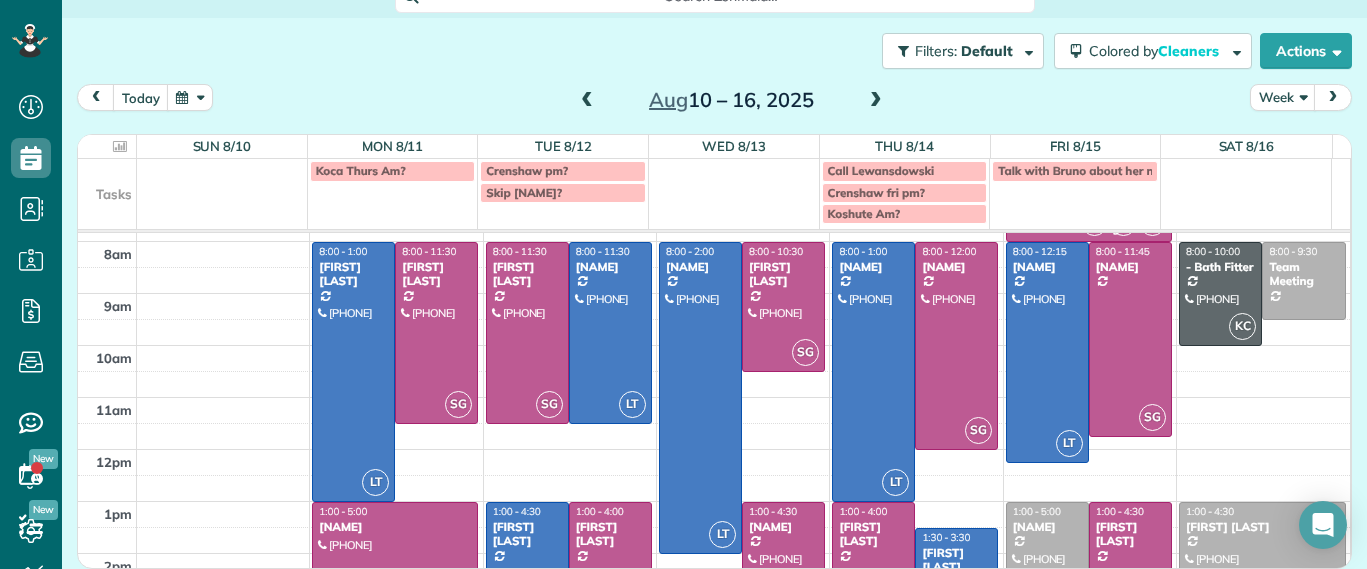 scroll, scrollTop: 0, scrollLeft: 0, axis: both 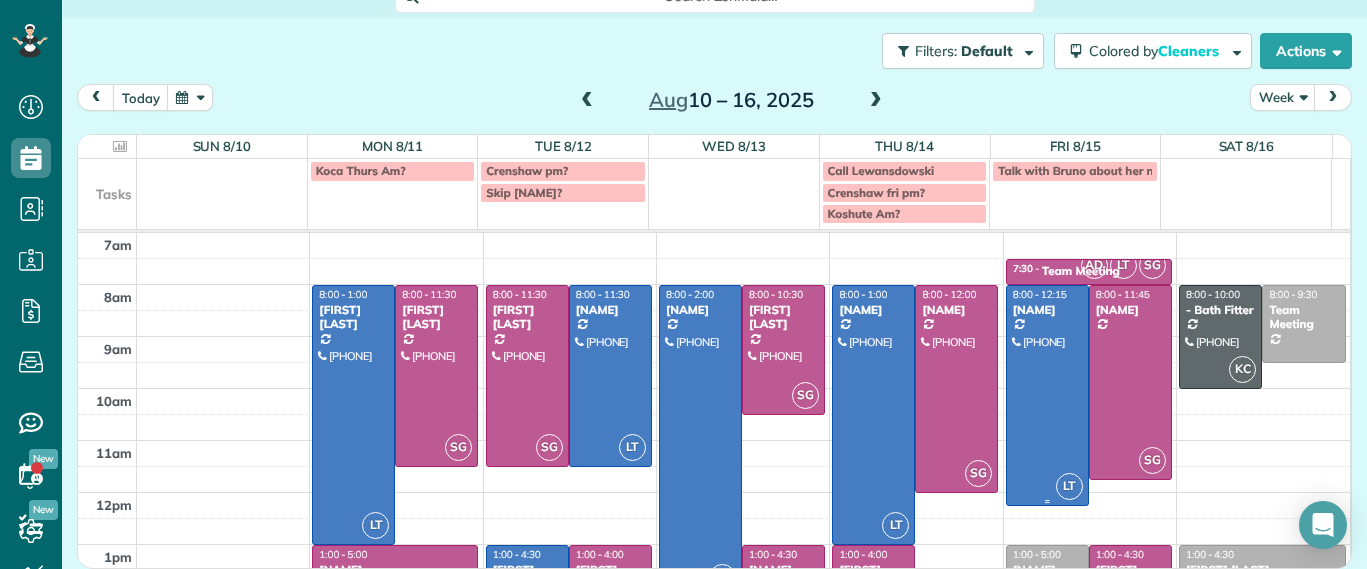 click at bounding box center [1047, 395] 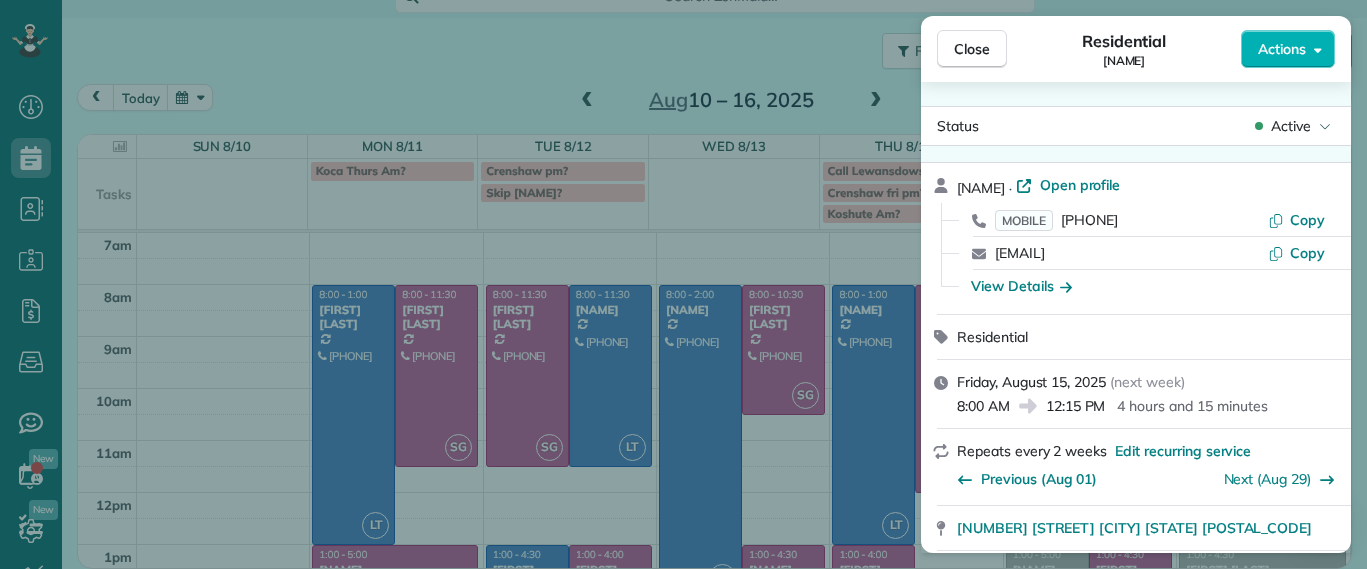 scroll, scrollTop: 0, scrollLeft: 0, axis: both 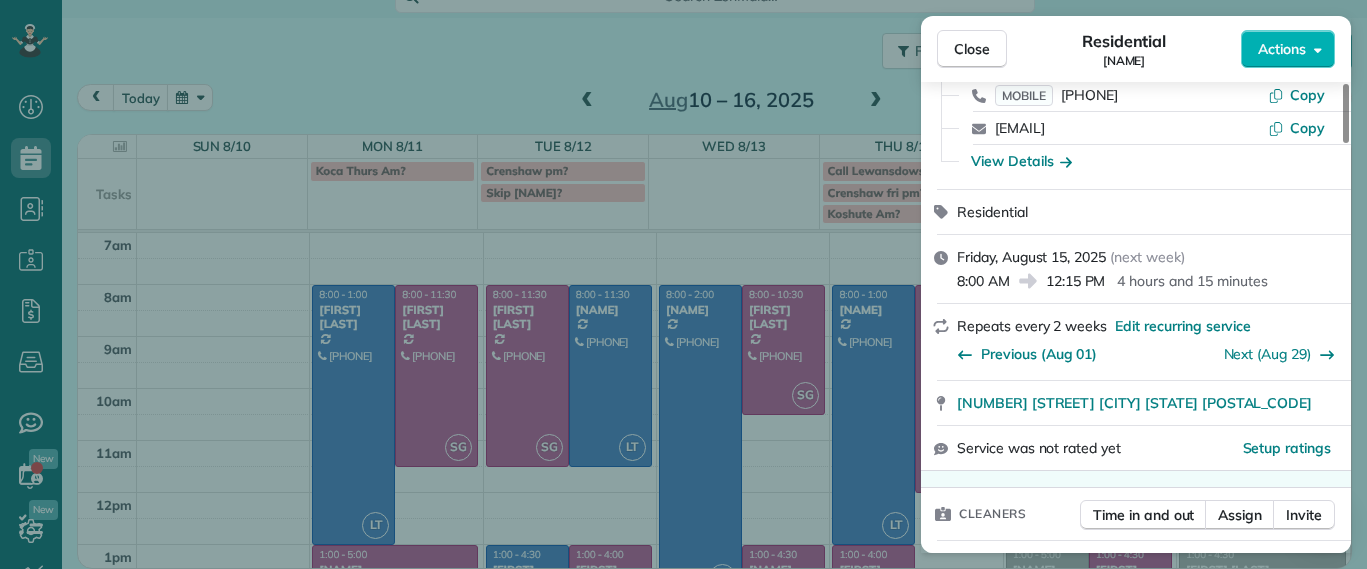 drag, startPoint x: 951, startPoint y: 406, endPoint x: 1267, endPoint y: 420, distance: 316.30997 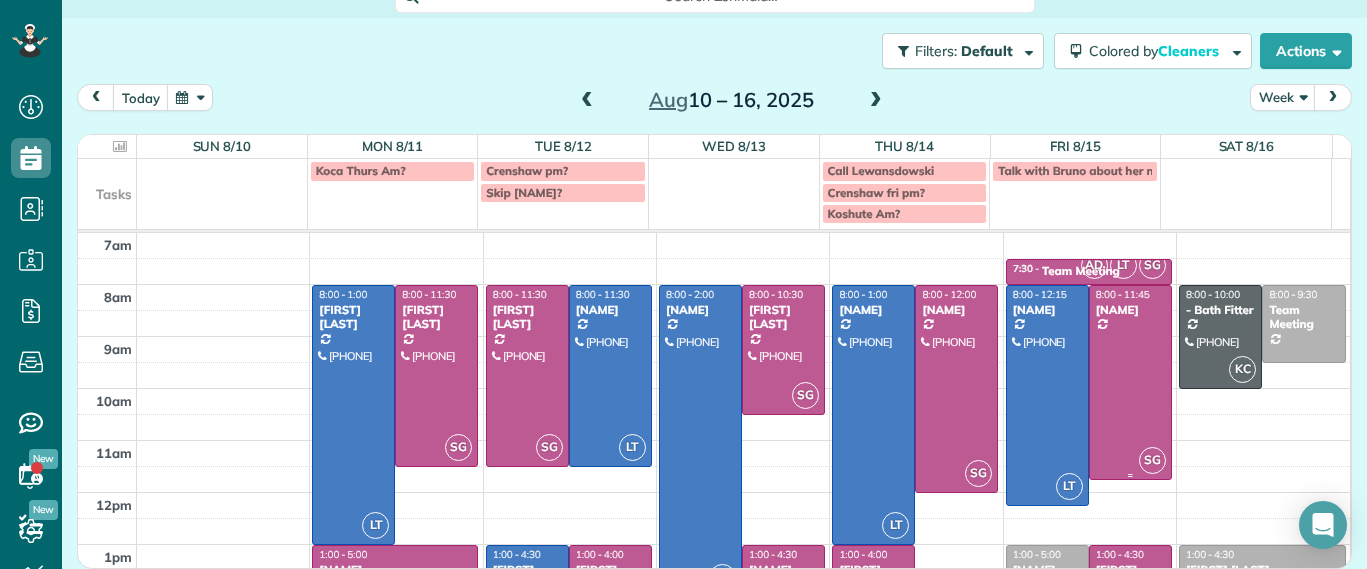 scroll, scrollTop: 125, scrollLeft: 0, axis: vertical 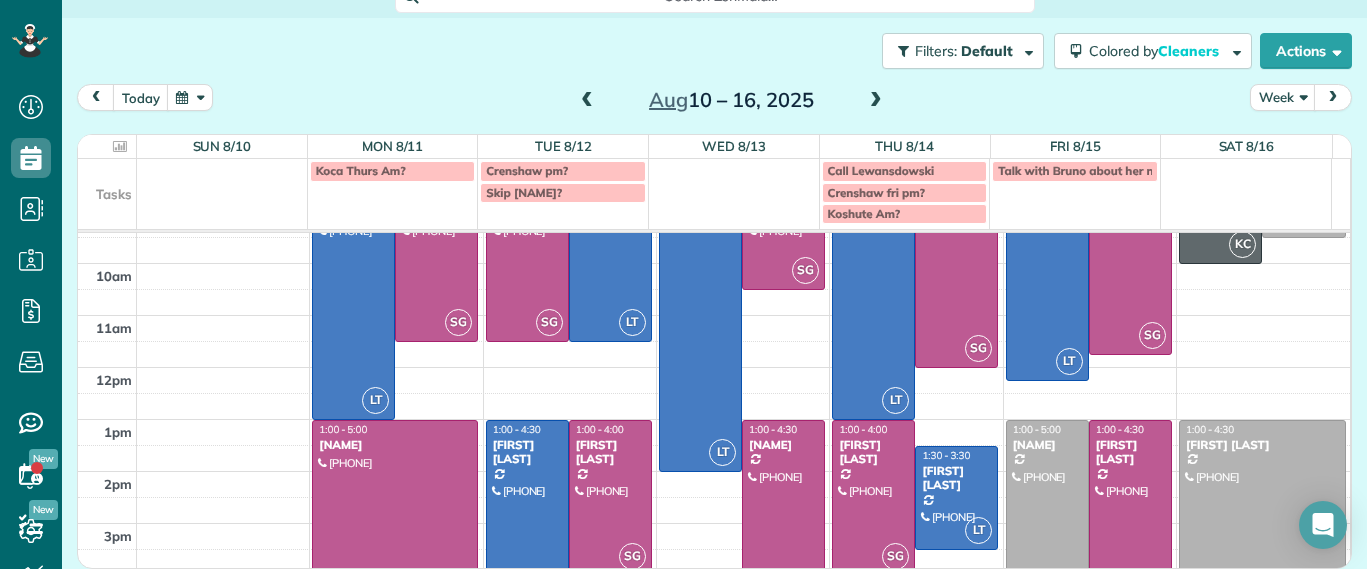 click at bounding box center (1047, 524) 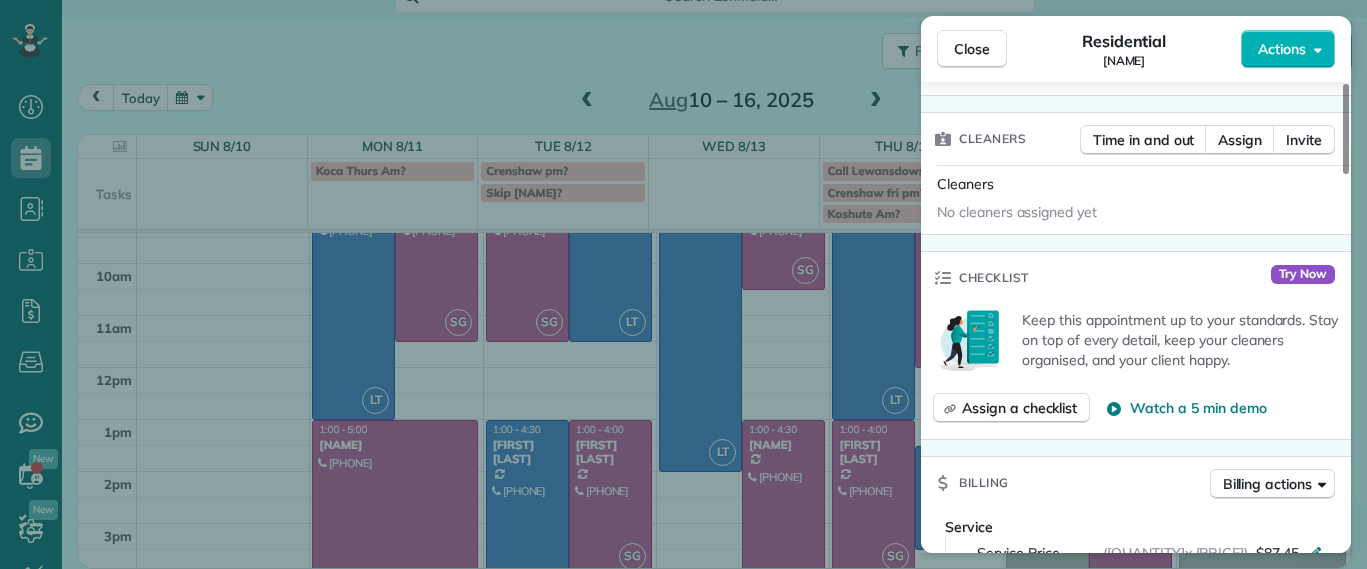 scroll, scrollTop: 248, scrollLeft: 0, axis: vertical 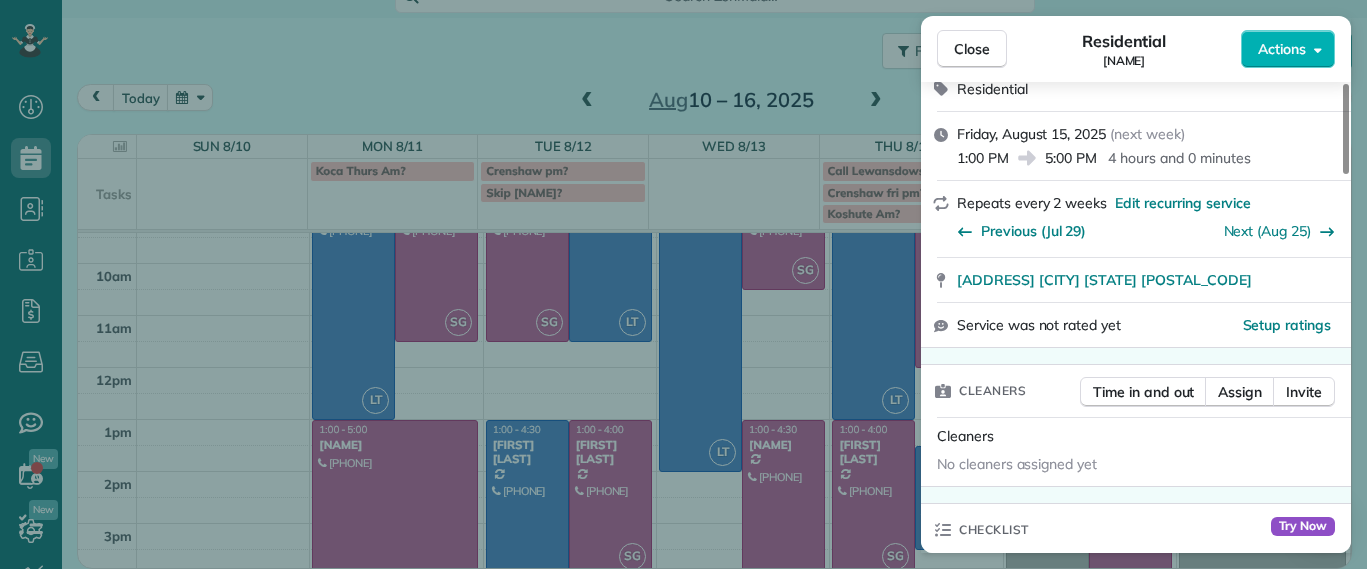 drag, startPoint x: 951, startPoint y: 283, endPoint x: 1339, endPoint y: 284, distance: 388.00128 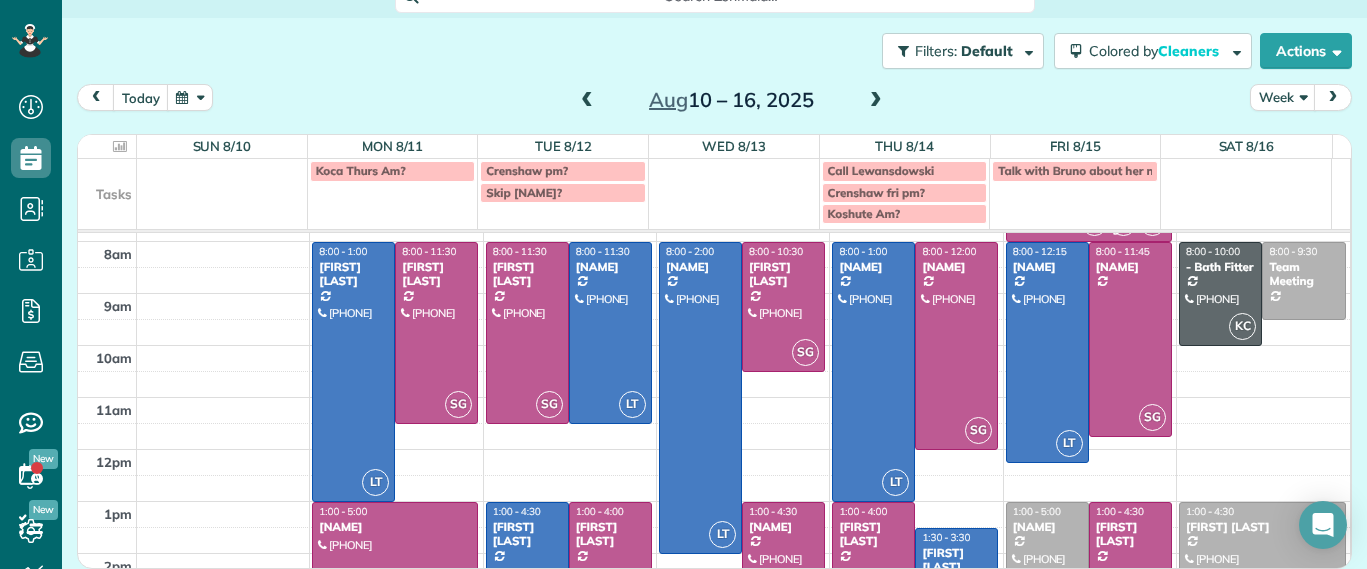 scroll, scrollTop: 0, scrollLeft: 0, axis: both 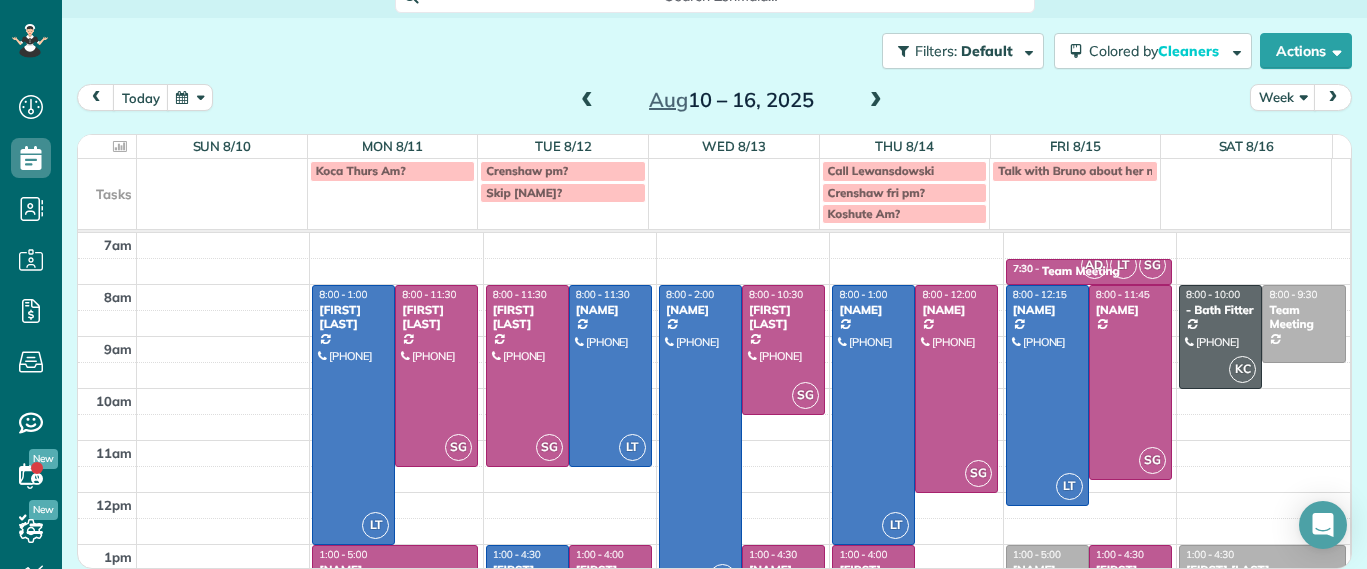 click at bounding box center [587, 101] 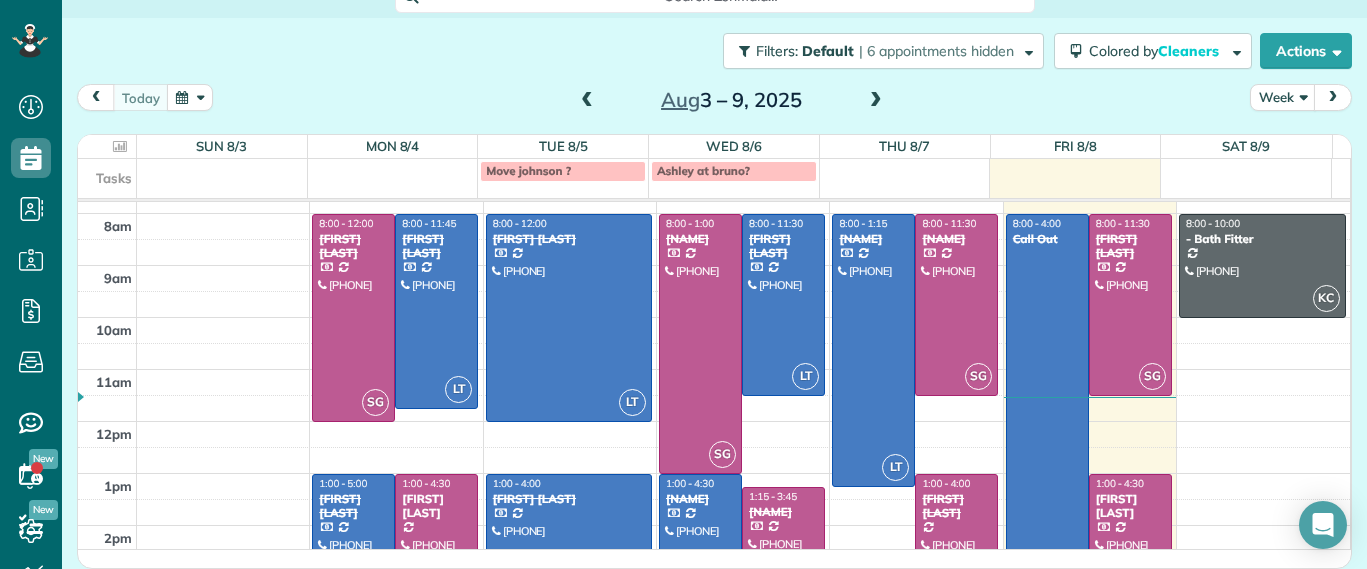 scroll, scrollTop: 0, scrollLeft: 0, axis: both 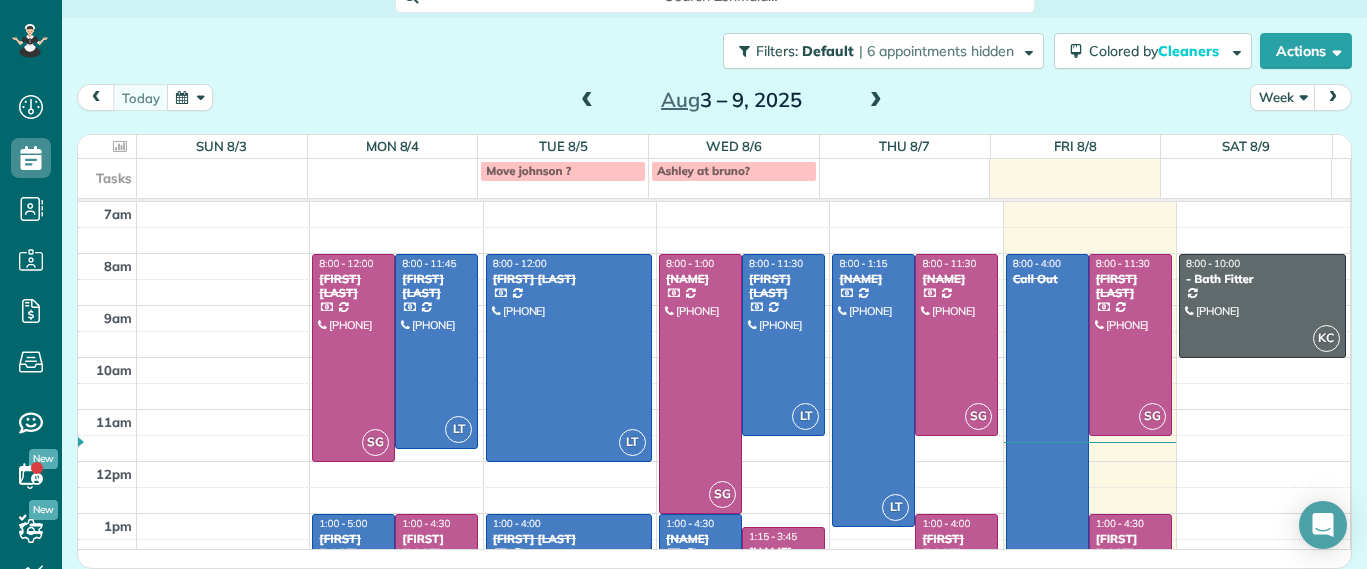 click at bounding box center (876, 101) 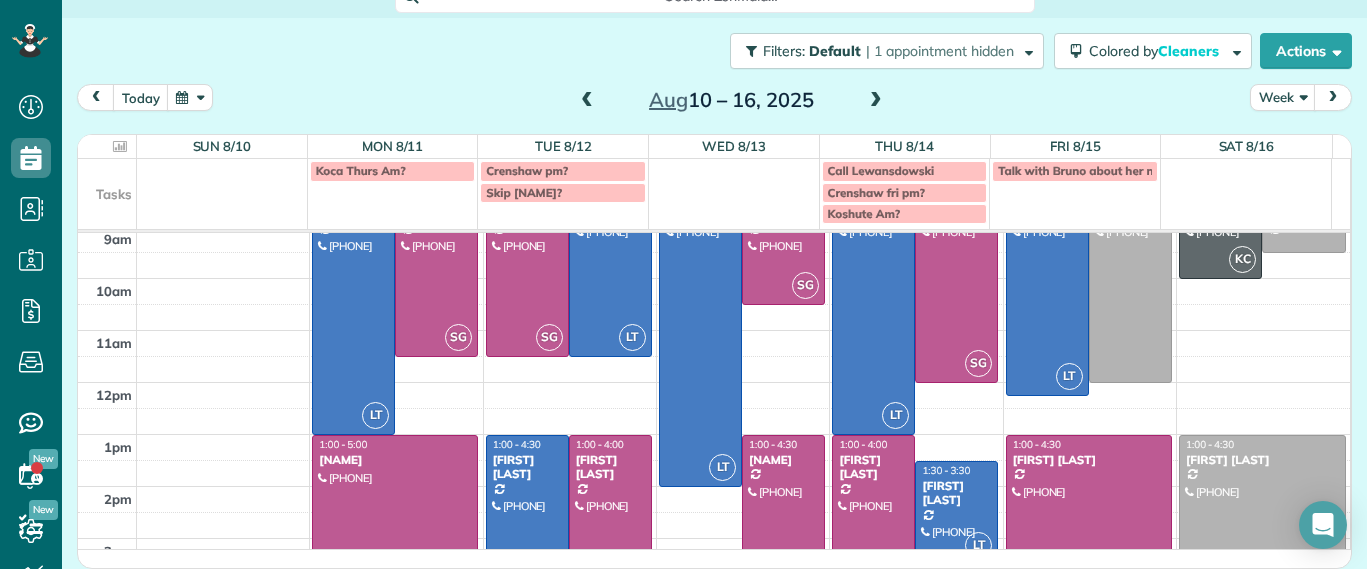 scroll, scrollTop: 0, scrollLeft: 0, axis: both 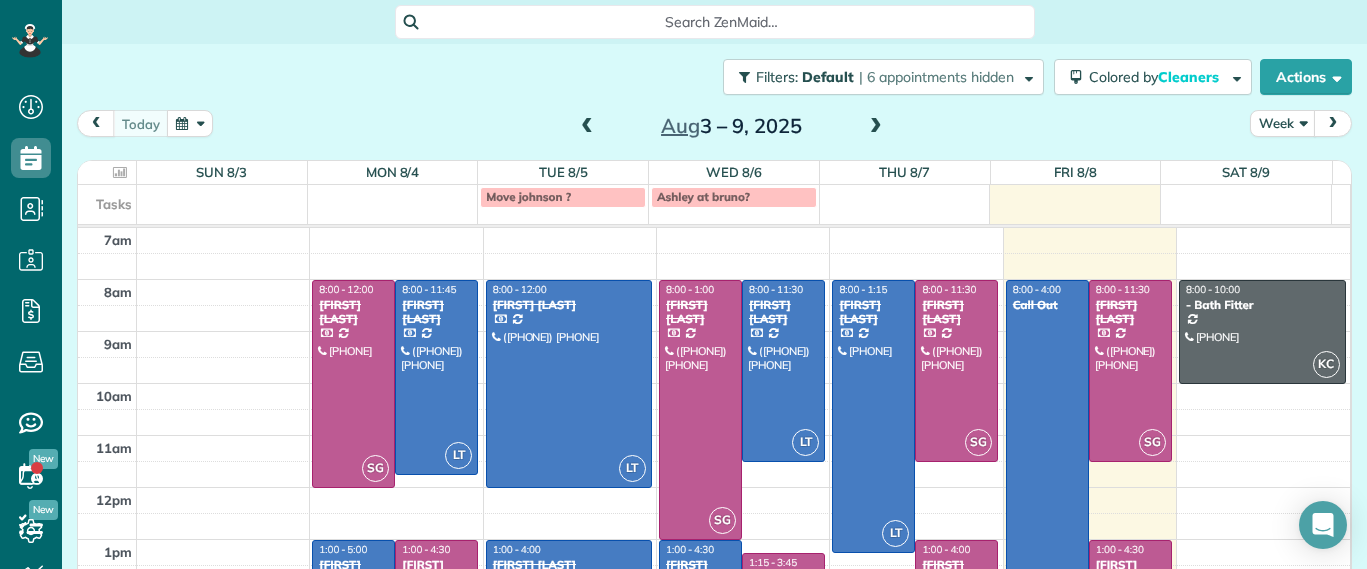 drag, startPoint x: 564, startPoint y: 196, endPoint x: 531, endPoint y: 195, distance: 33.01515 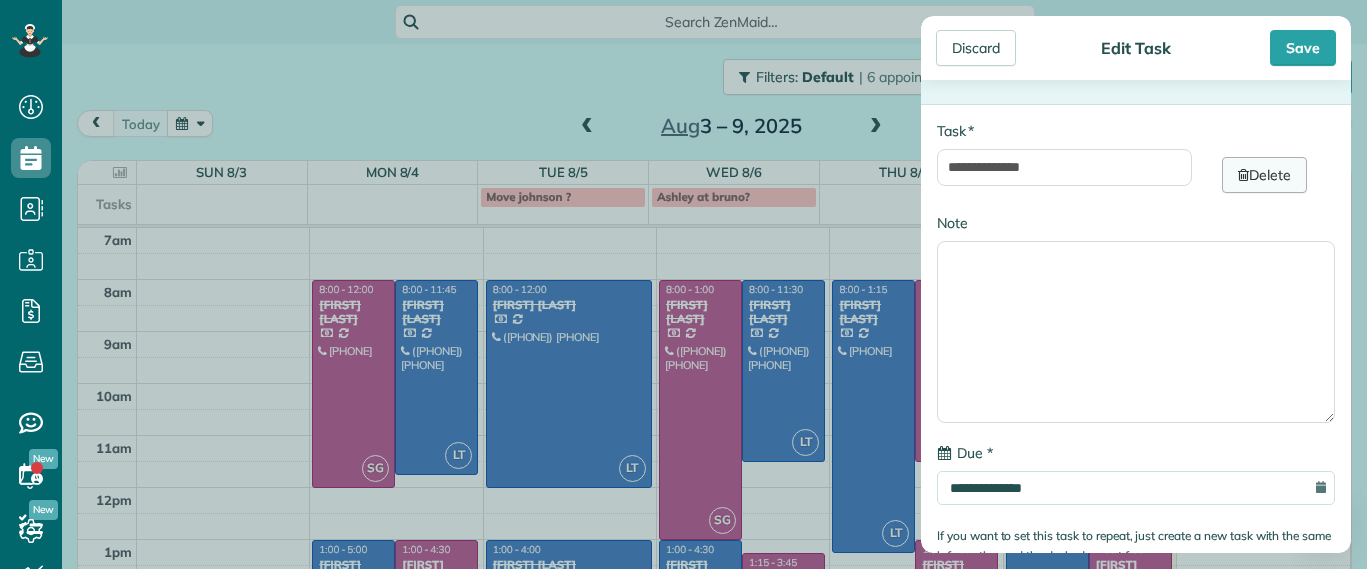 click on "Delete" at bounding box center [1264, 175] 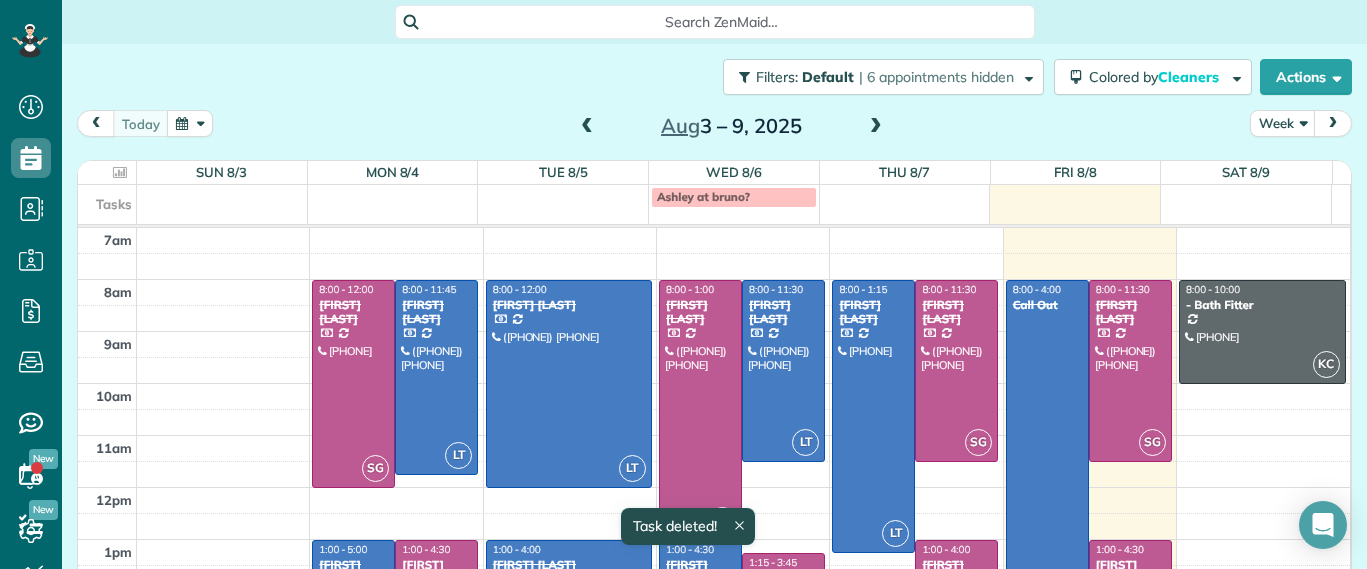 drag, startPoint x: 741, startPoint y: 197, endPoint x: 665, endPoint y: 189, distance: 76.41989 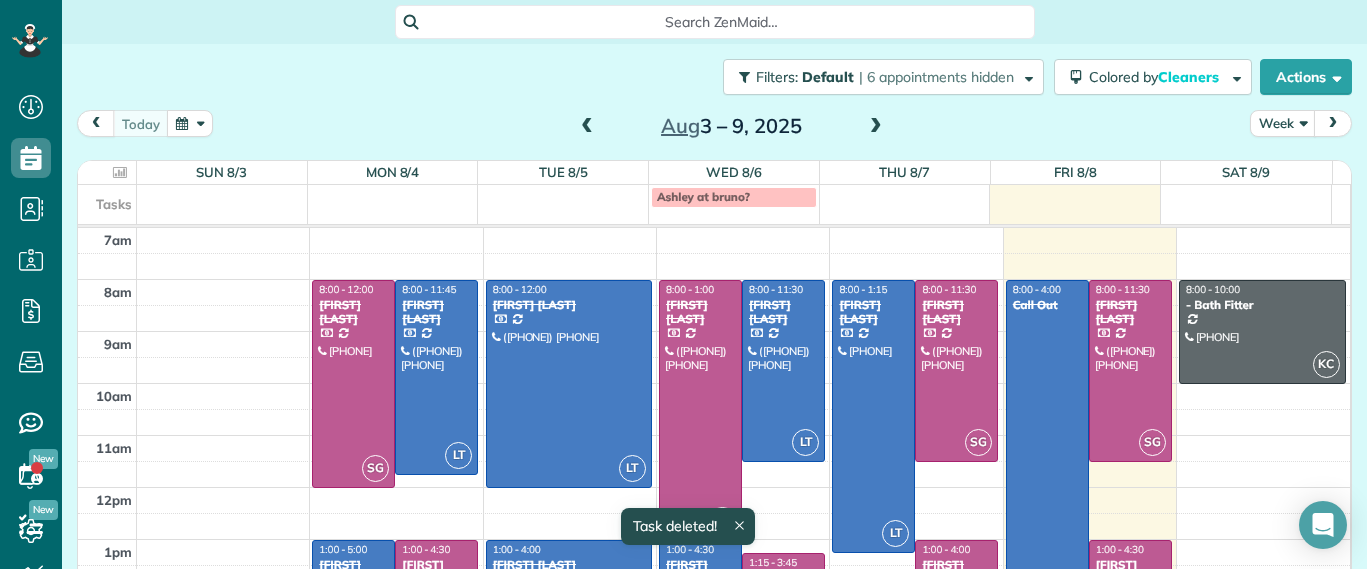 click on "Ashley at bruno?" at bounding box center [734, 197] 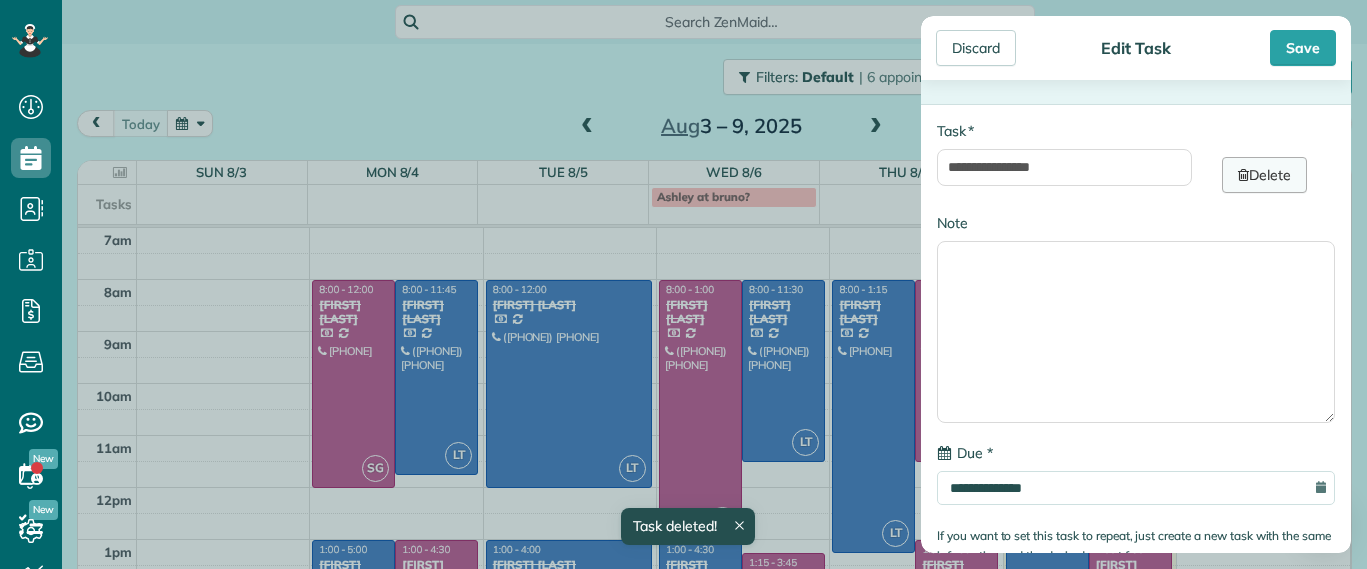 click at bounding box center (1243, 175) 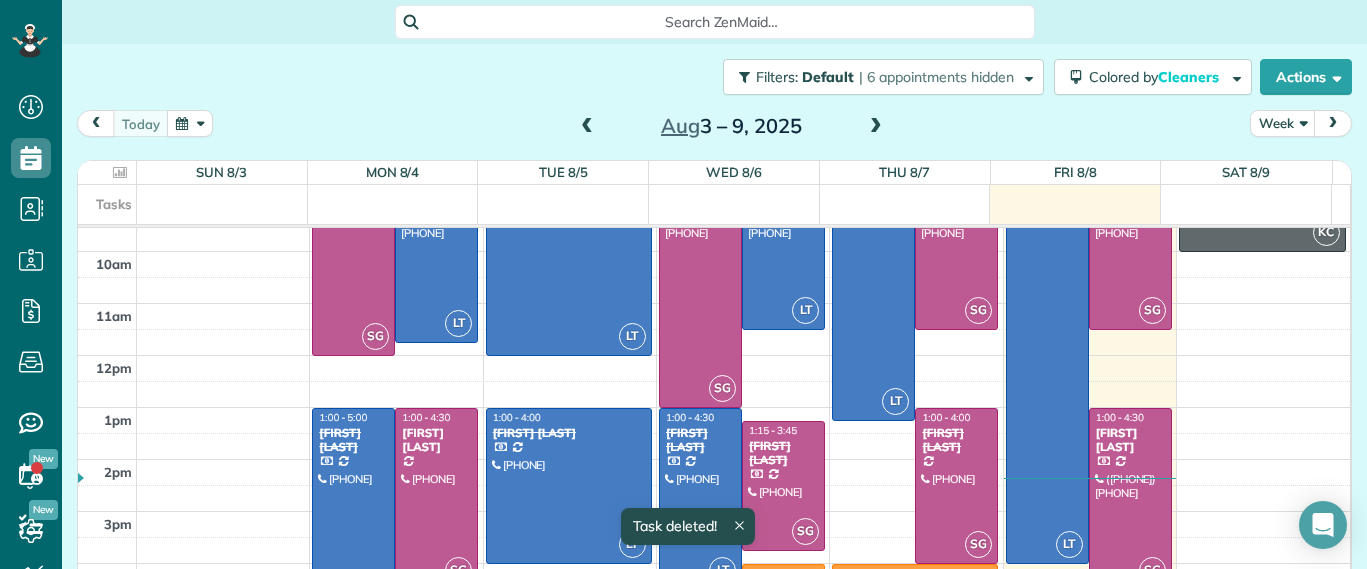scroll, scrollTop: 205, scrollLeft: 0, axis: vertical 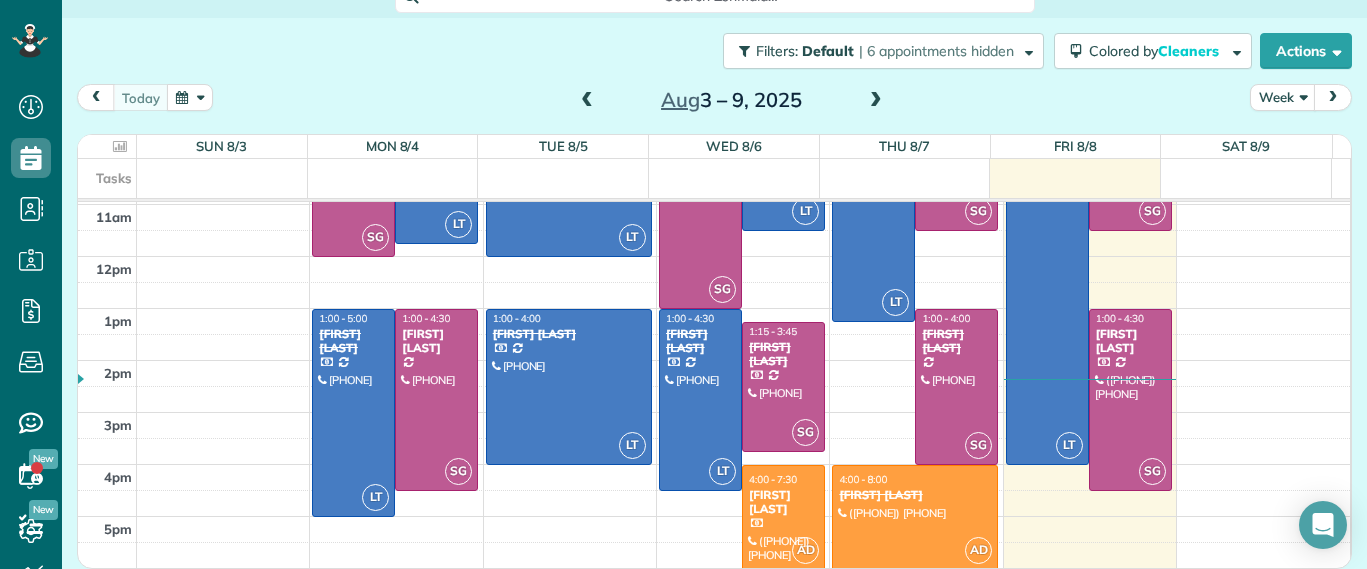 click at bounding box center (783, 517) 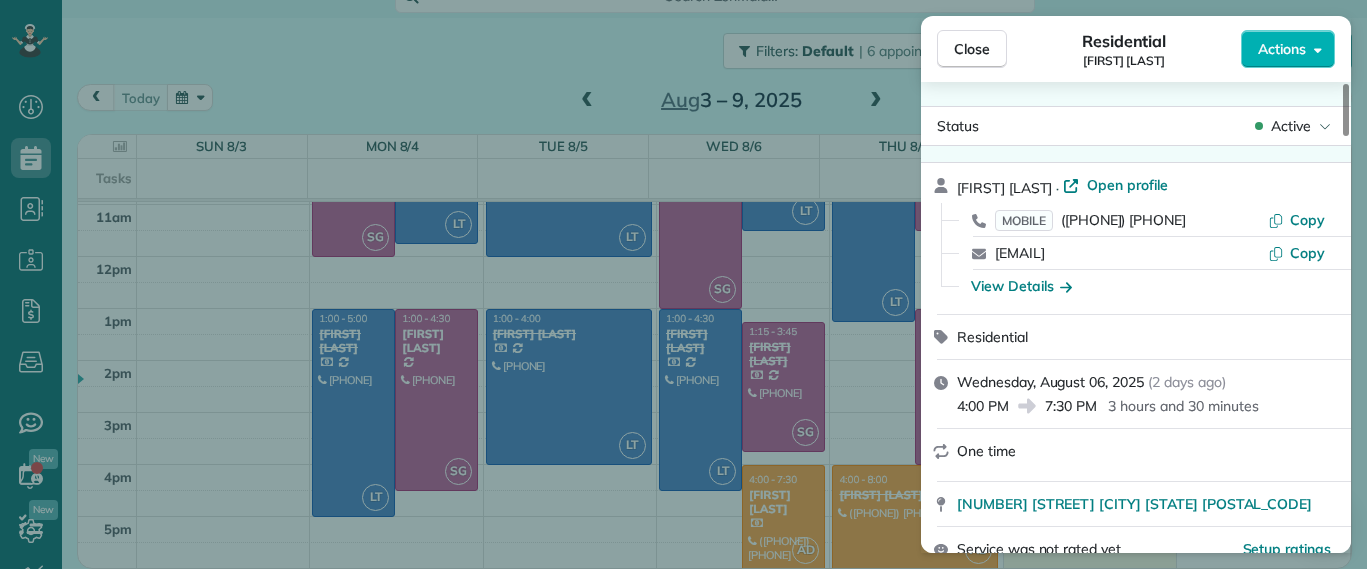 click on "Active" at bounding box center (1291, 126) 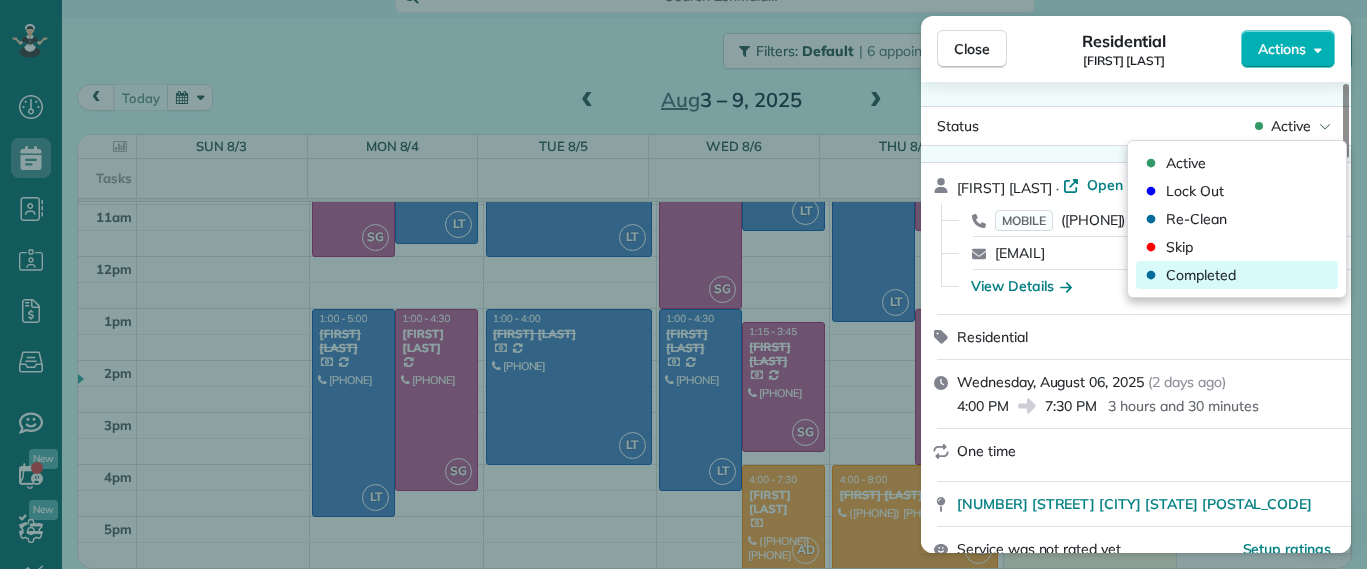 click on "Completed" at bounding box center (1201, 275) 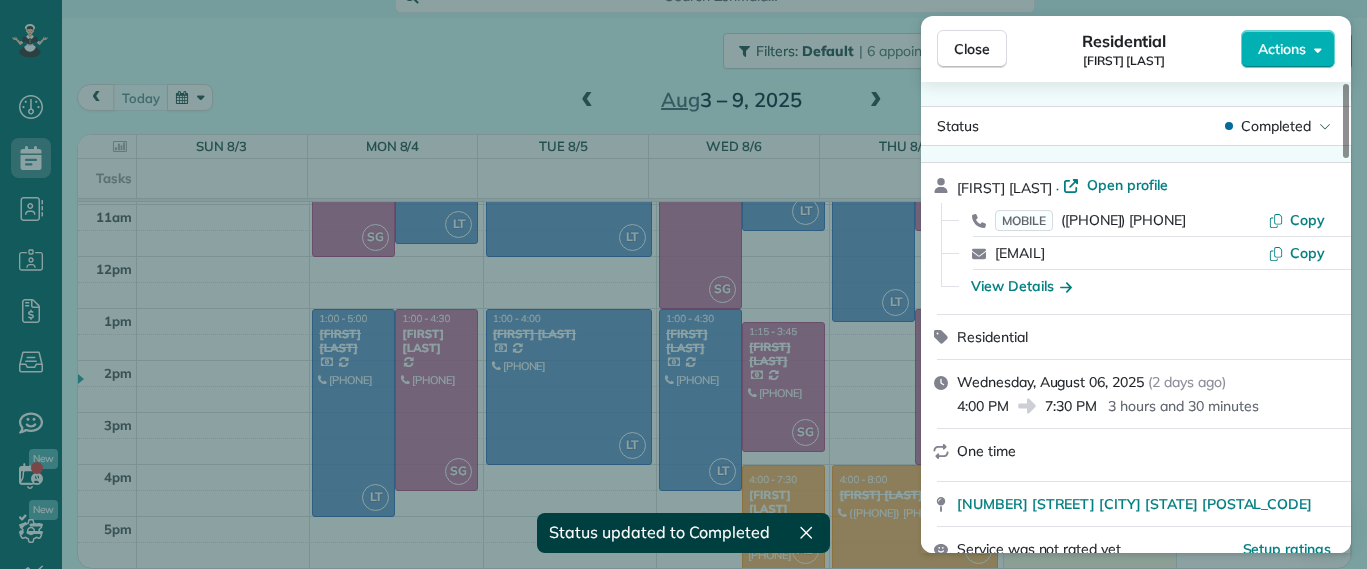 scroll, scrollTop: 205, scrollLeft: 0, axis: vertical 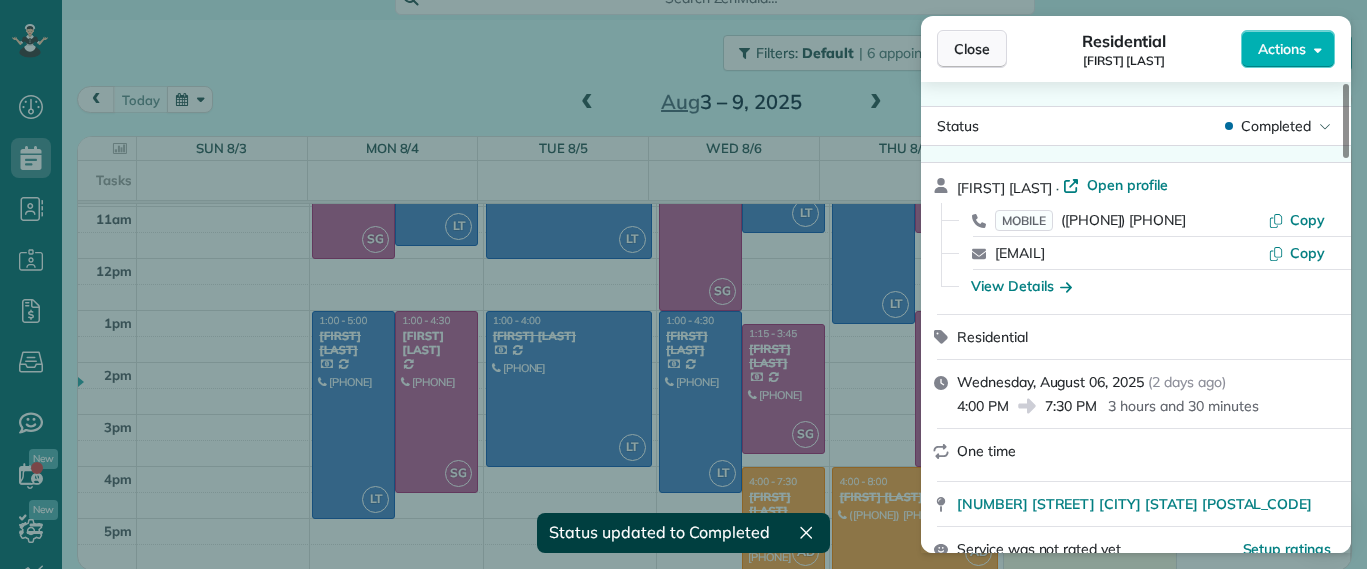 click on "Close" at bounding box center (972, 49) 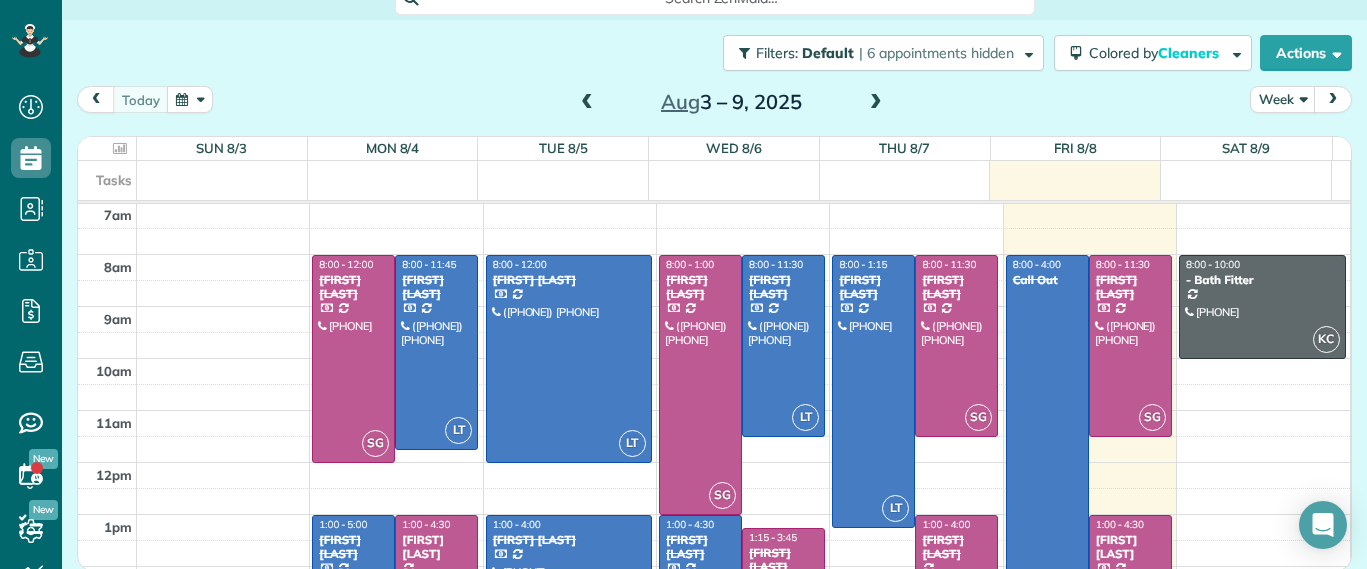 scroll, scrollTop: 0, scrollLeft: 0, axis: both 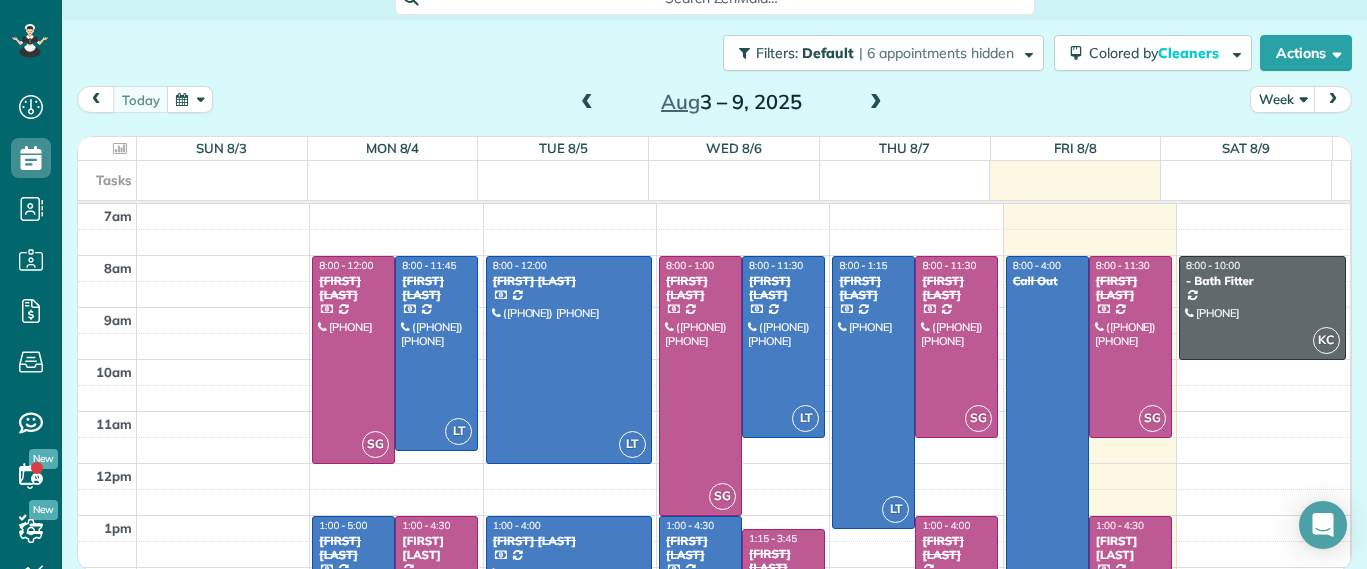 click at bounding box center (876, 103) 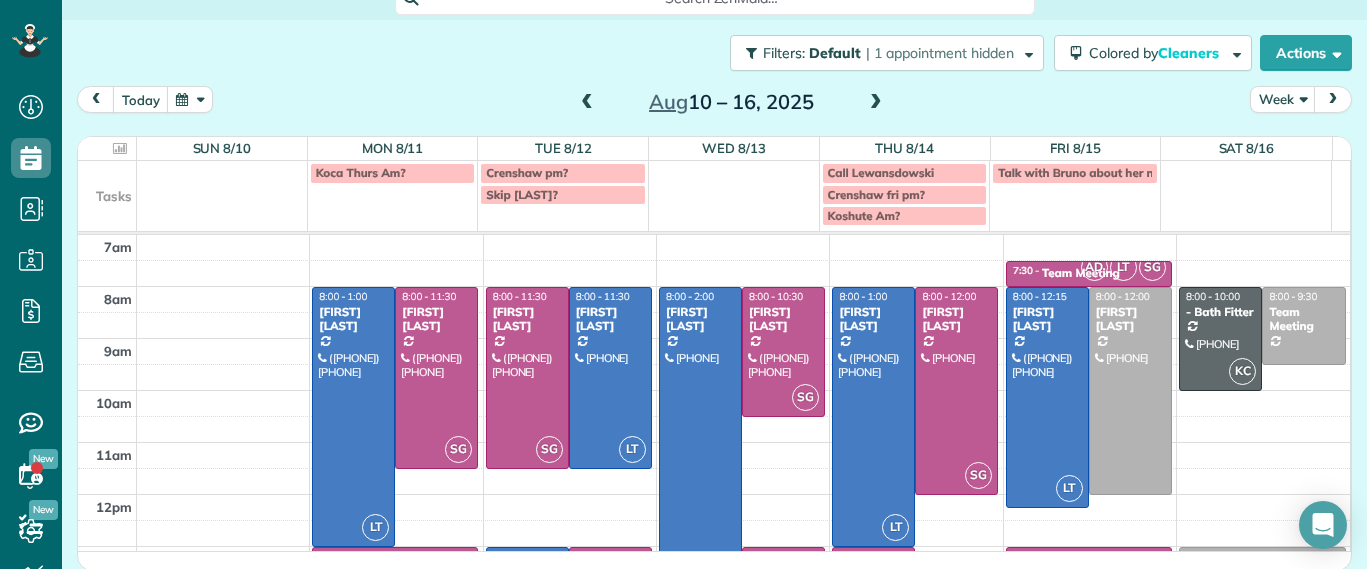 click at bounding box center [876, 103] 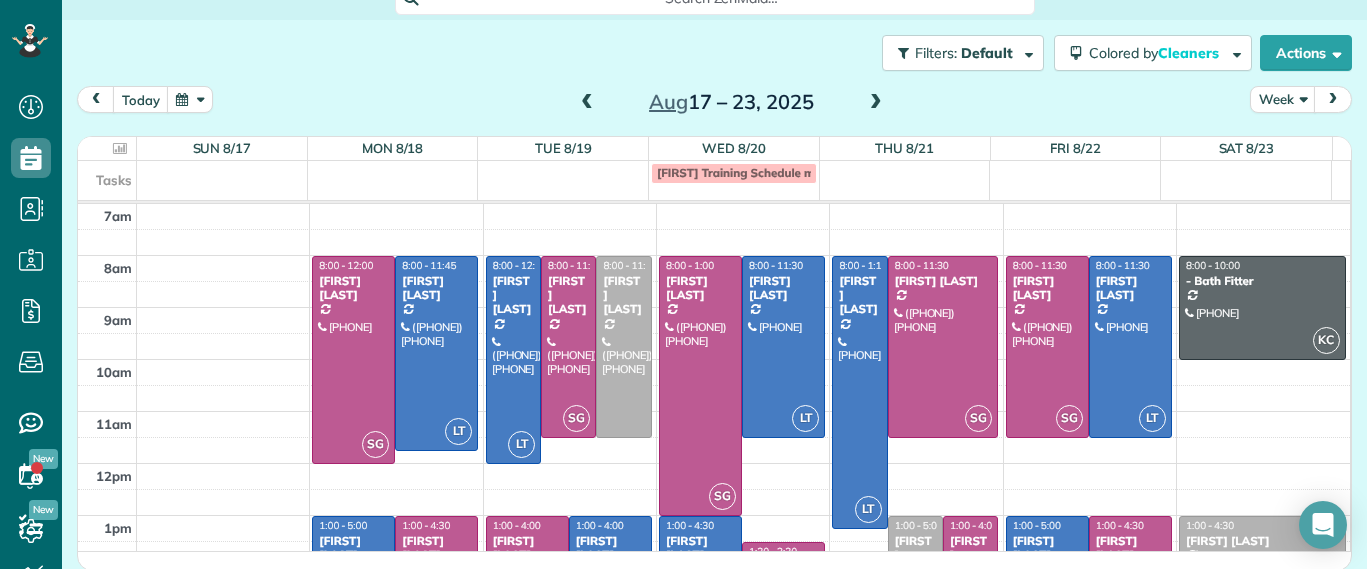 click at bounding box center (876, 103) 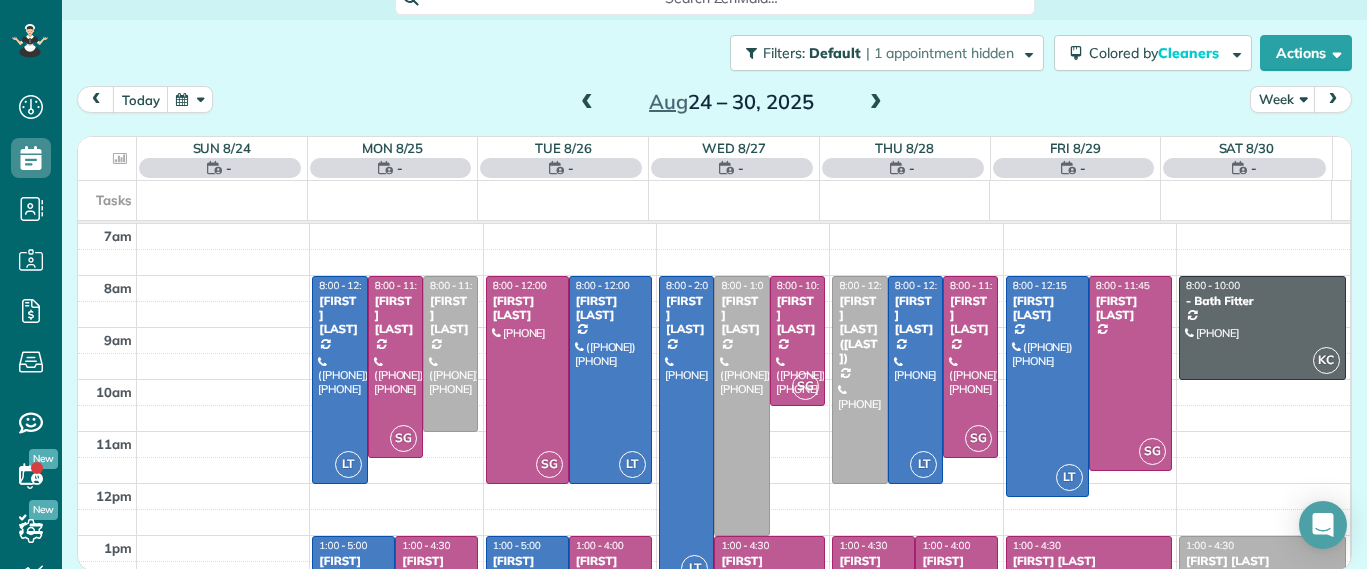 click at bounding box center (876, 103) 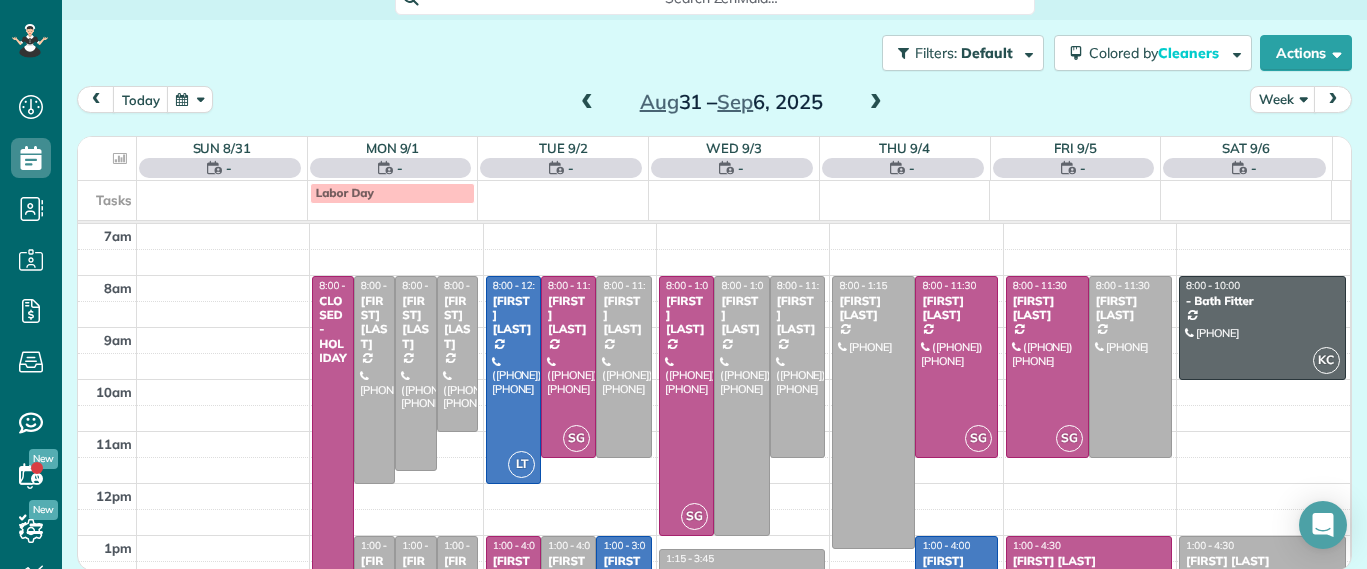 click at bounding box center [587, 103] 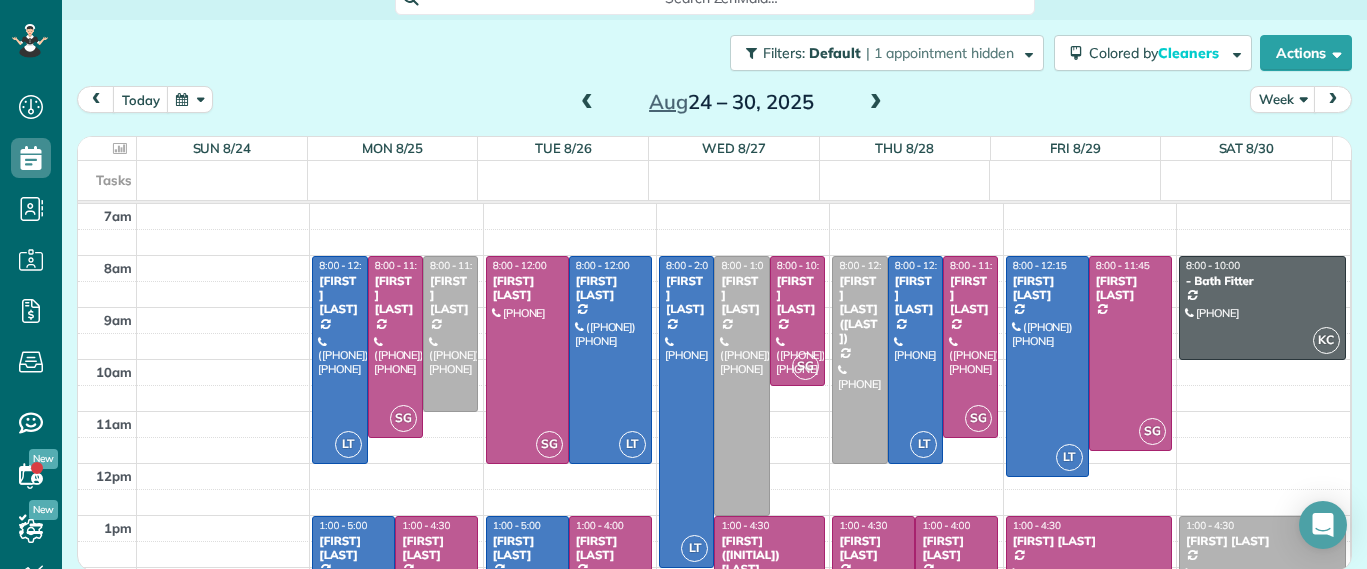 click at bounding box center (587, 103) 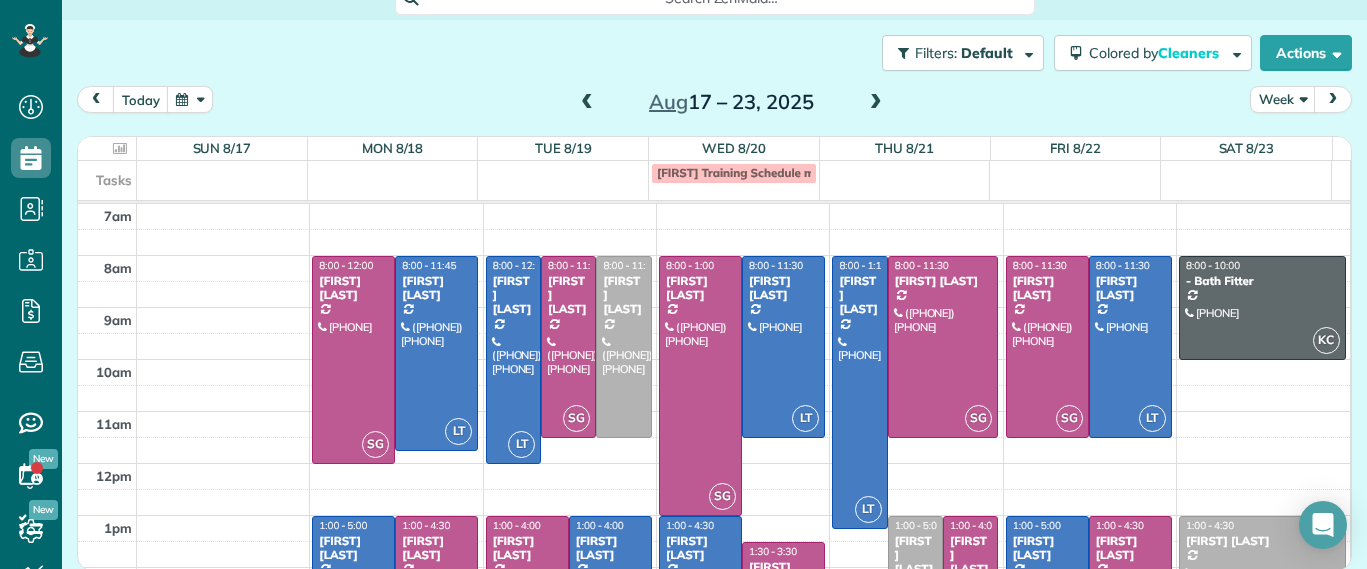 click at bounding box center (876, 103) 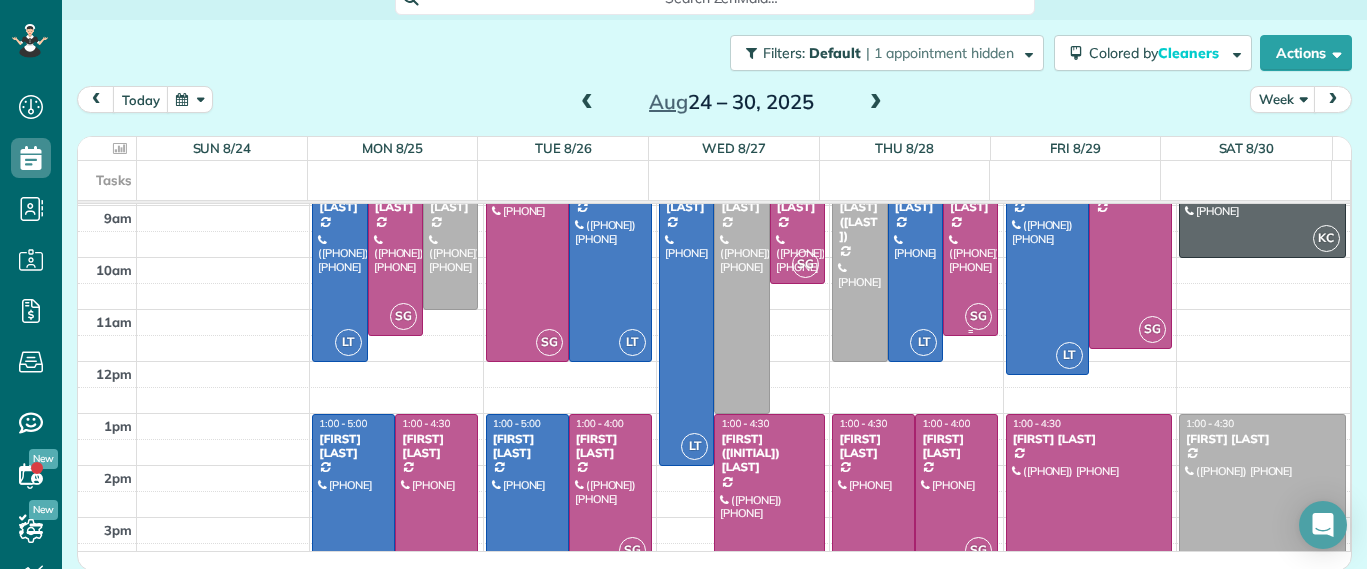 scroll, scrollTop: 0, scrollLeft: 0, axis: both 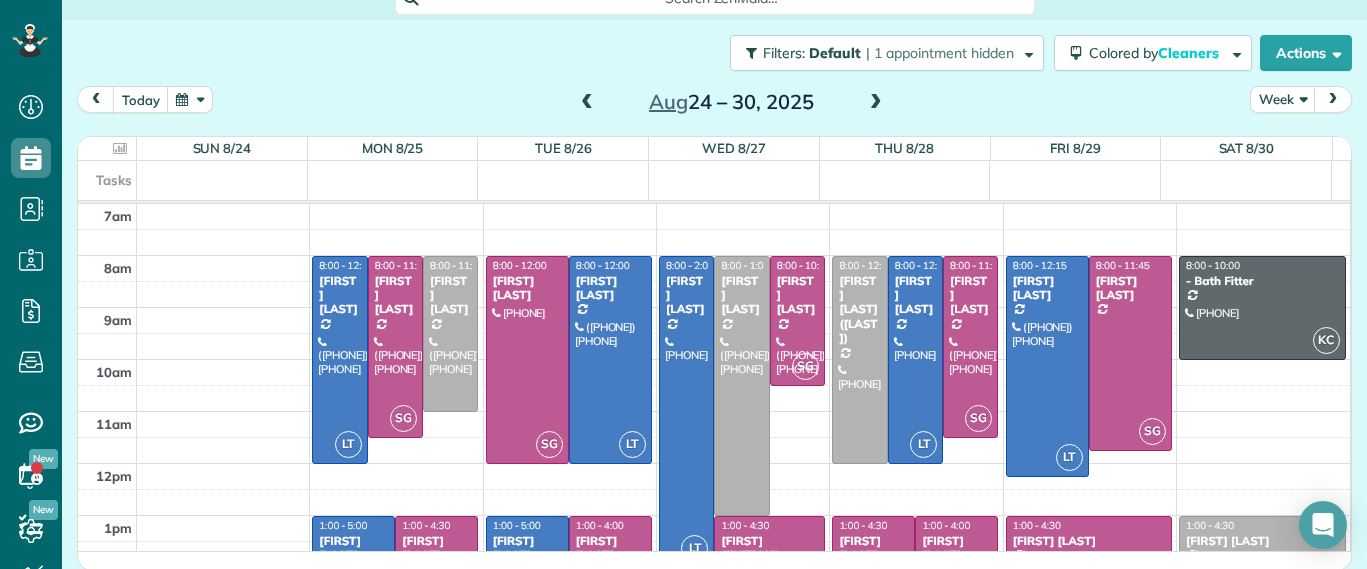 click at bounding box center [587, 103] 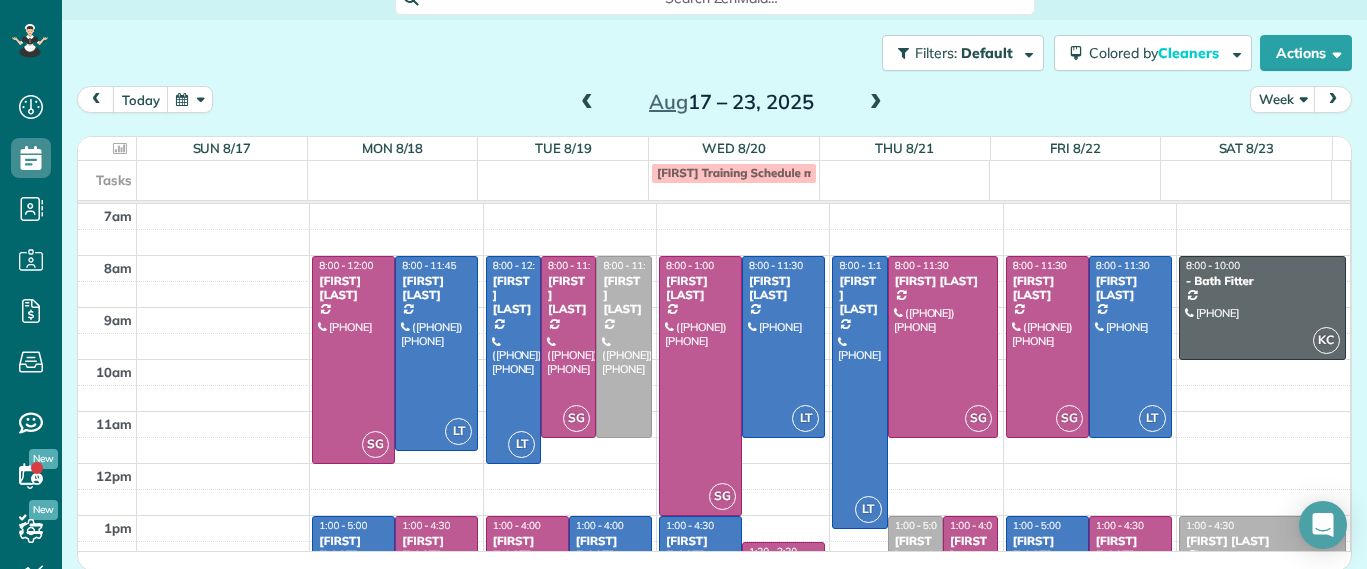 click at bounding box center (587, 103) 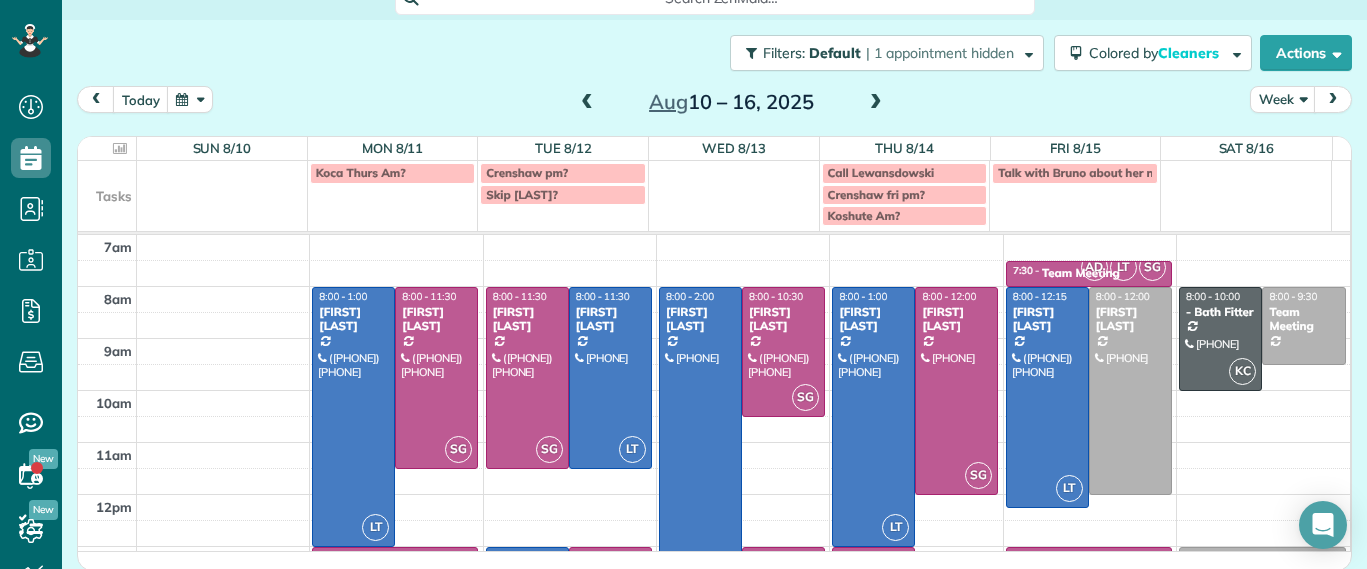 click at bounding box center (587, 103) 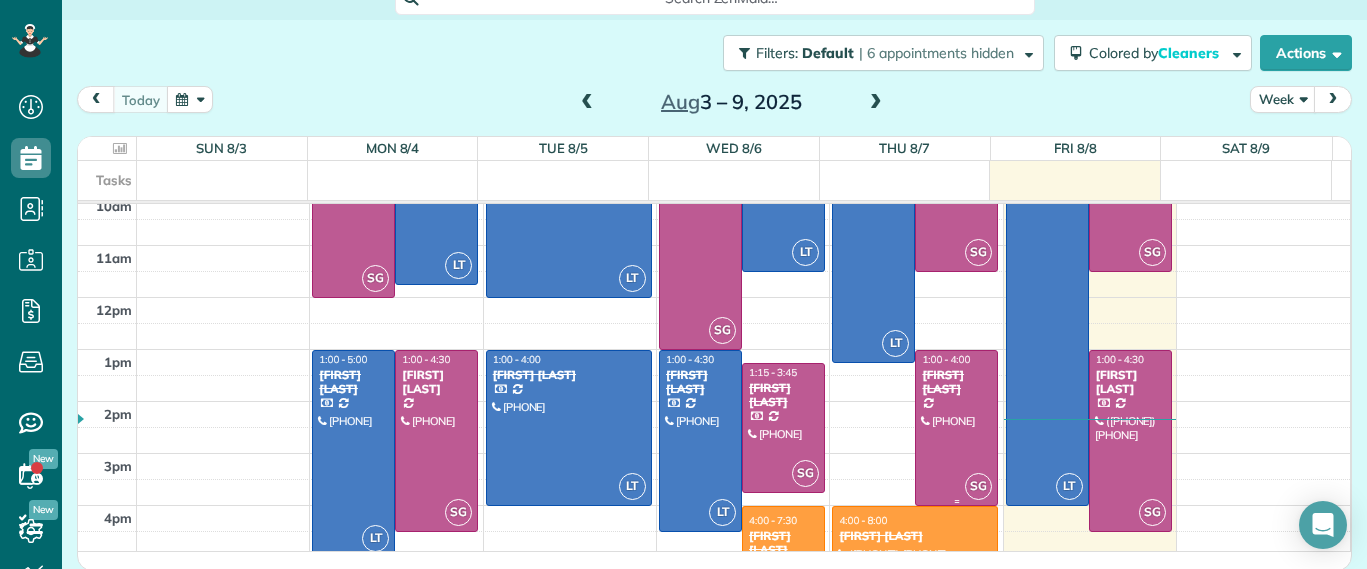 scroll, scrollTop: 0, scrollLeft: 0, axis: both 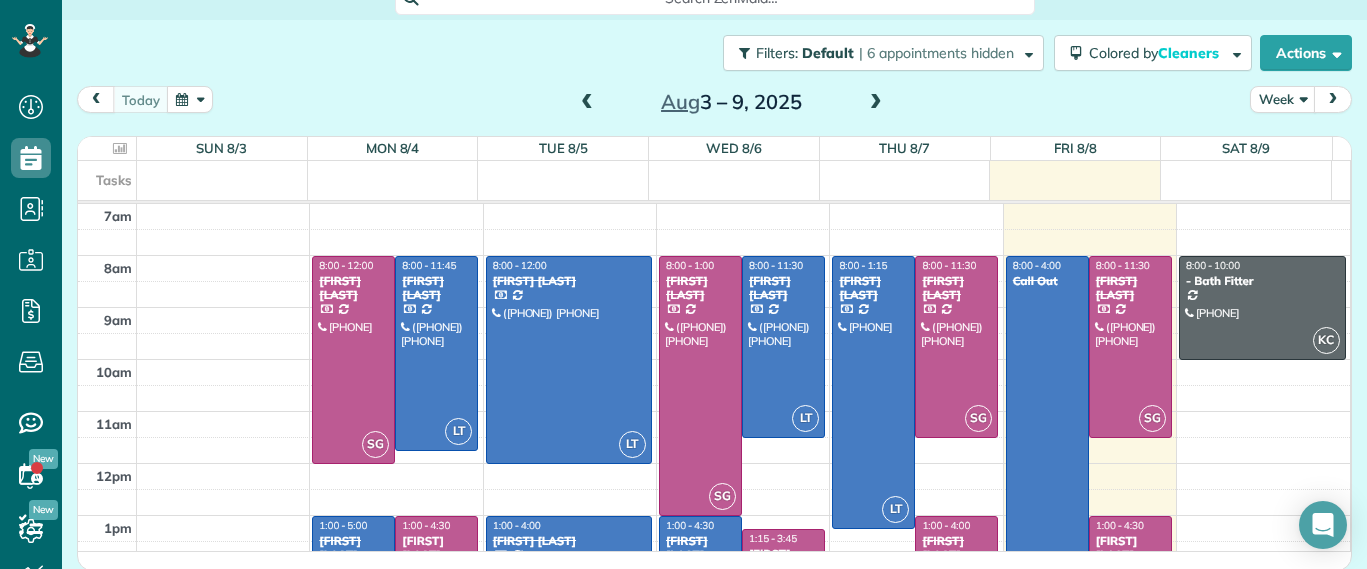 click at bounding box center (876, 103) 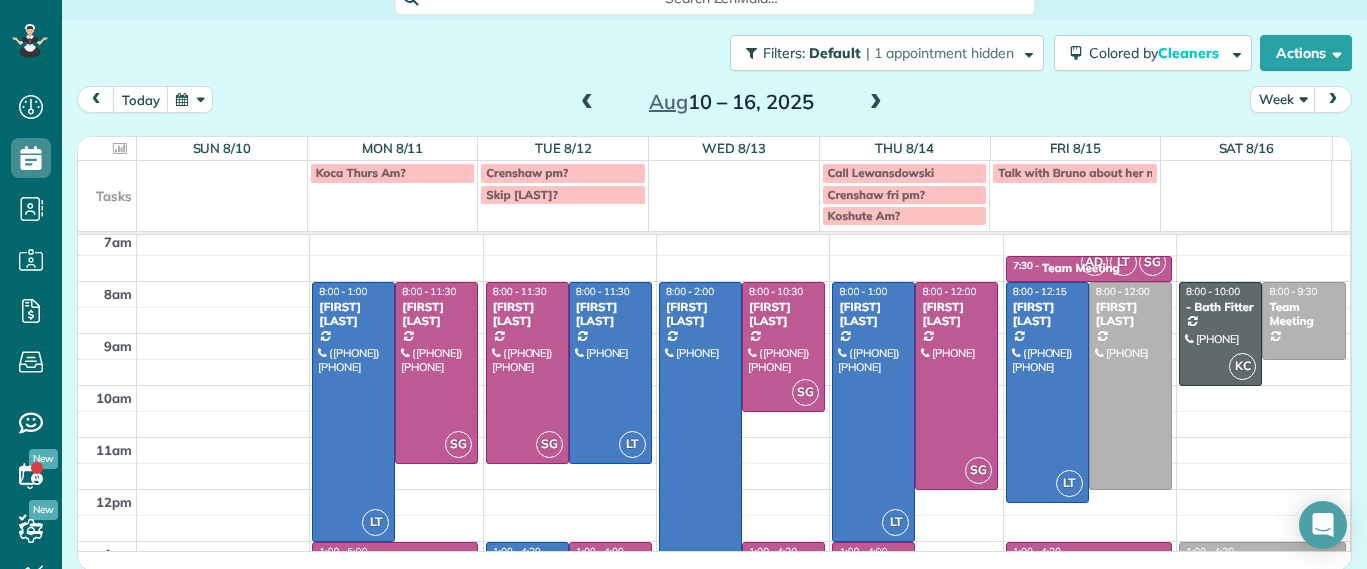 scroll, scrollTop: 130, scrollLeft: 0, axis: vertical 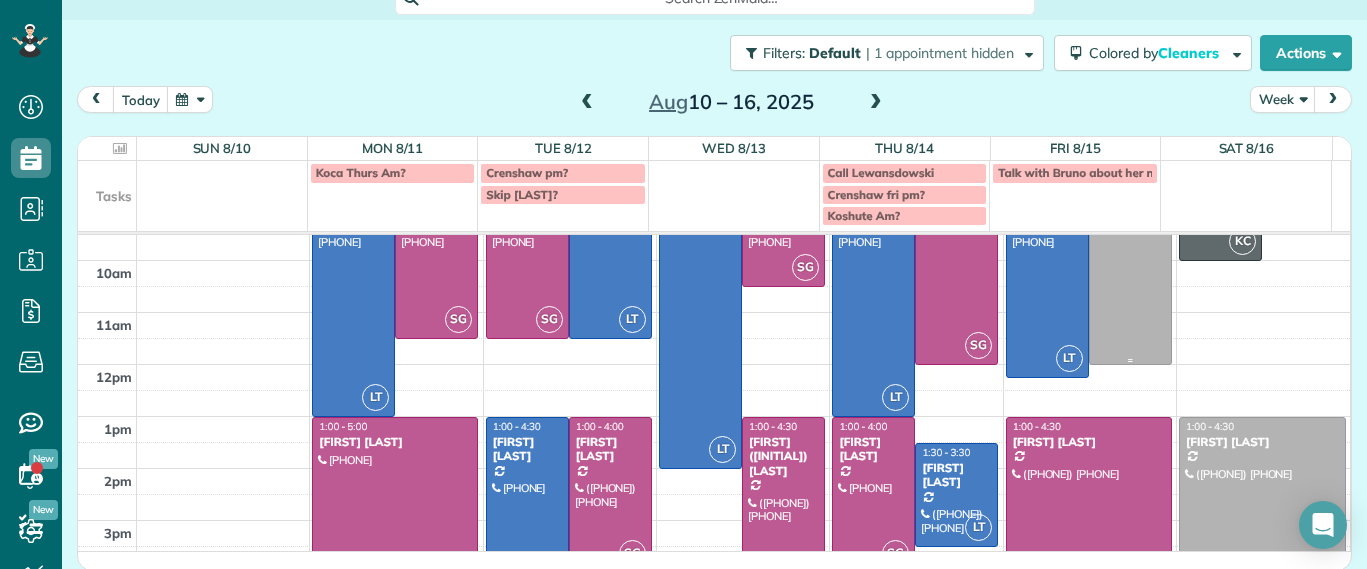 click at bounding box center (1130, 261) 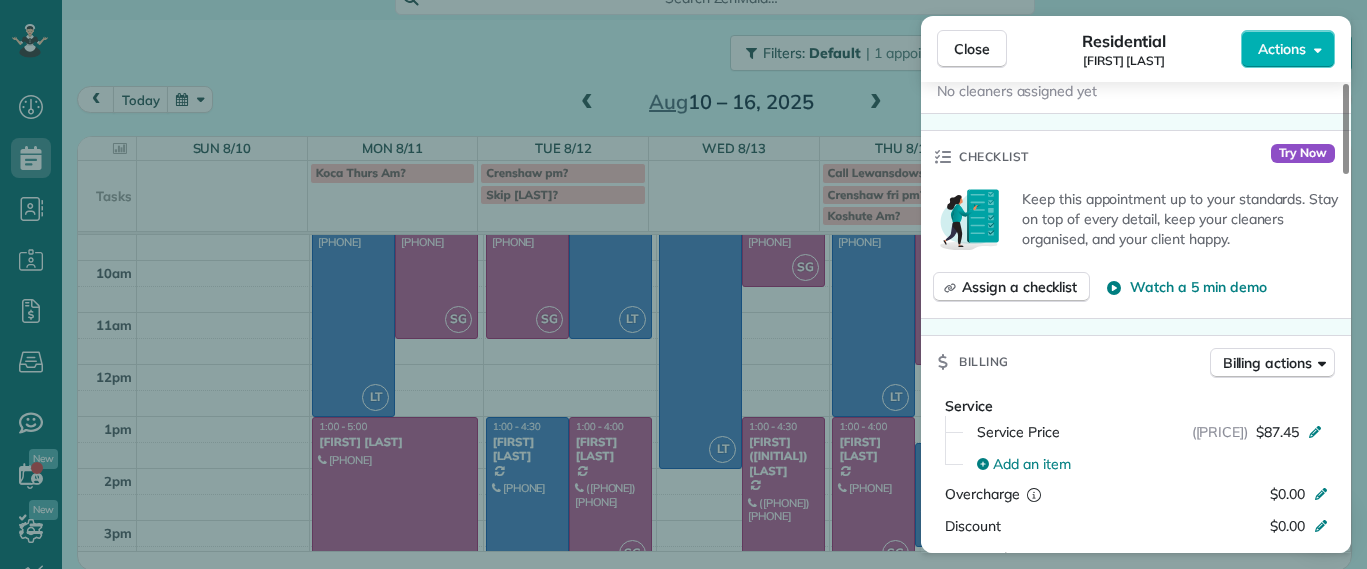 scroll, scrollTop: 370, scrollLeft: 0, axis: vertical 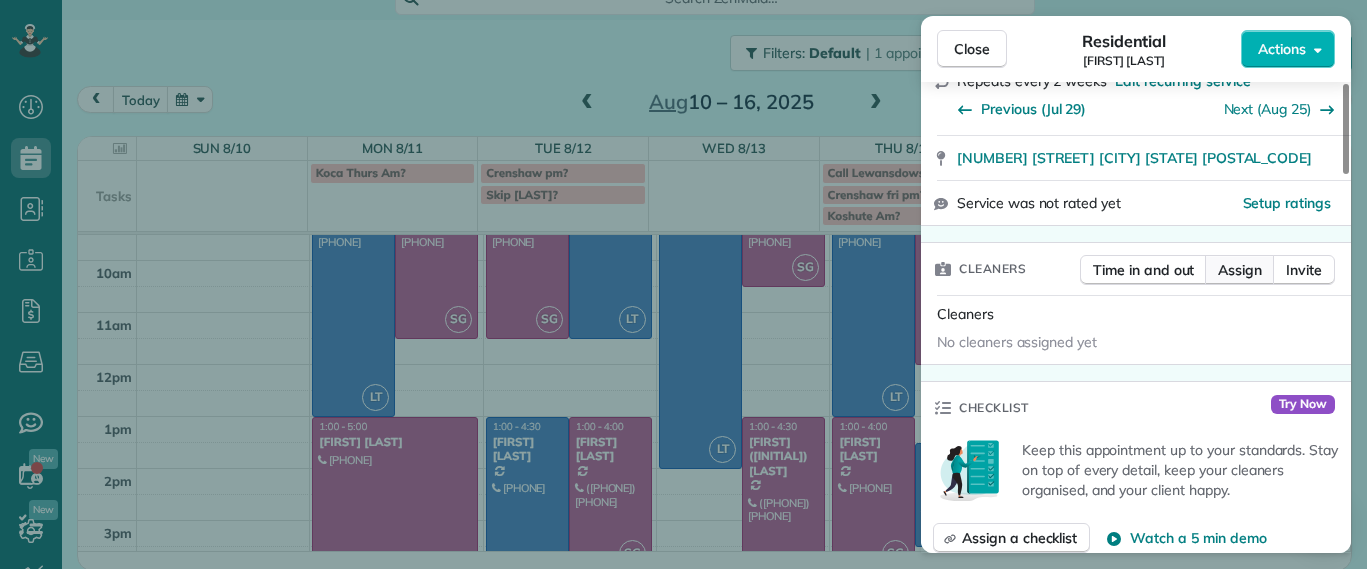click on "Assign" at bounding box center (1240, 270) 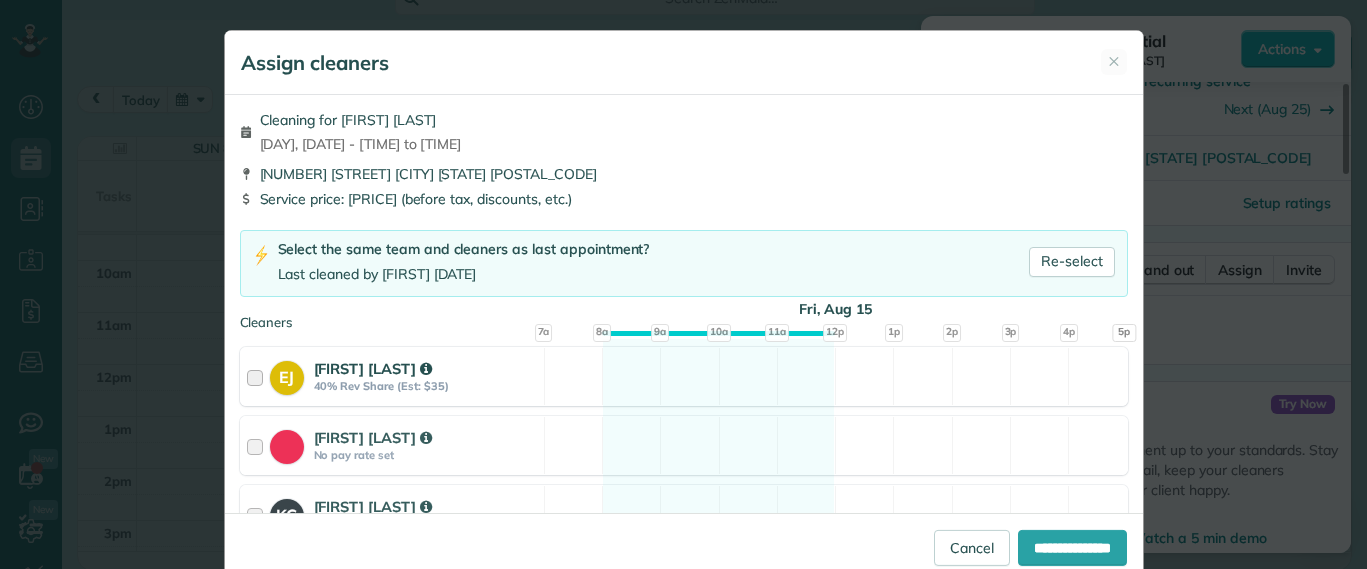 scroll, scrollTop: 250, scrollLeft: 0, axis: vertical 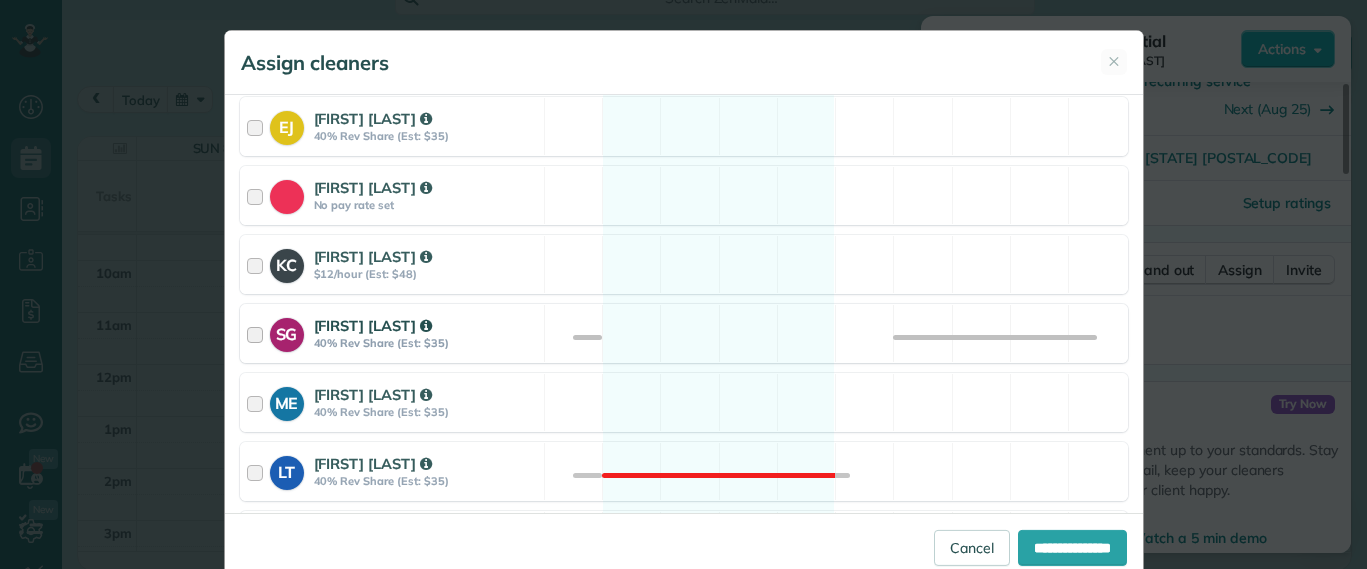 click on "SG
Sophie Gibbs
40% Rev Share (Est: $35)
Available" at bounding box center [684, 333] 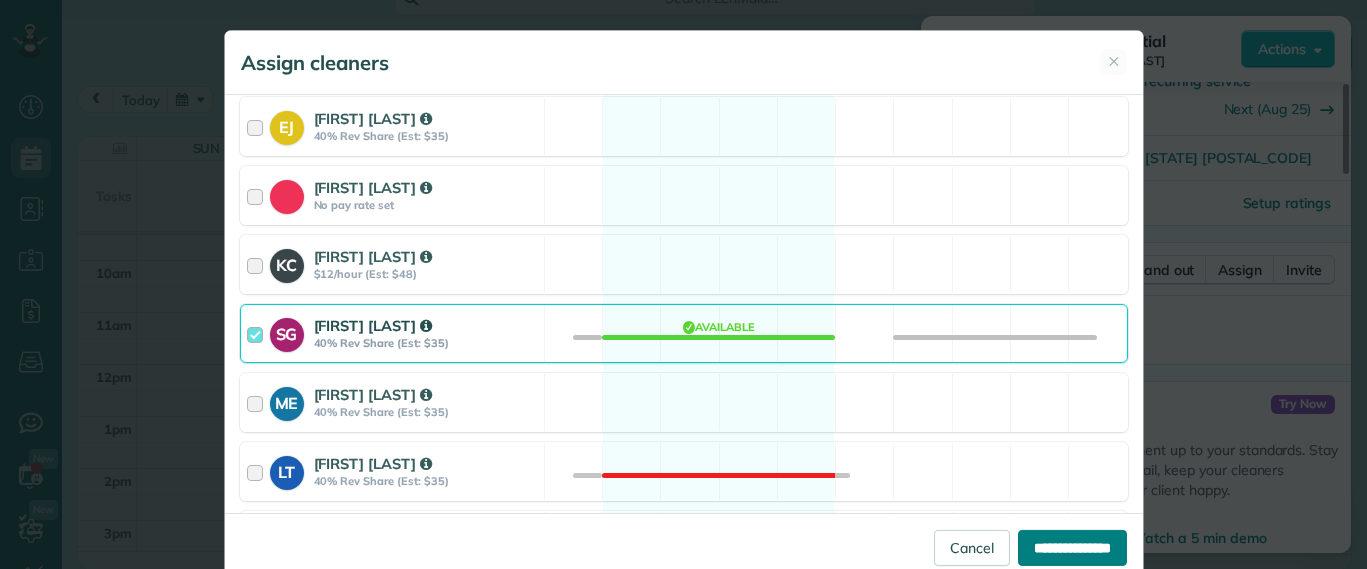 click on "**********" at bounding box center (1072, 548) 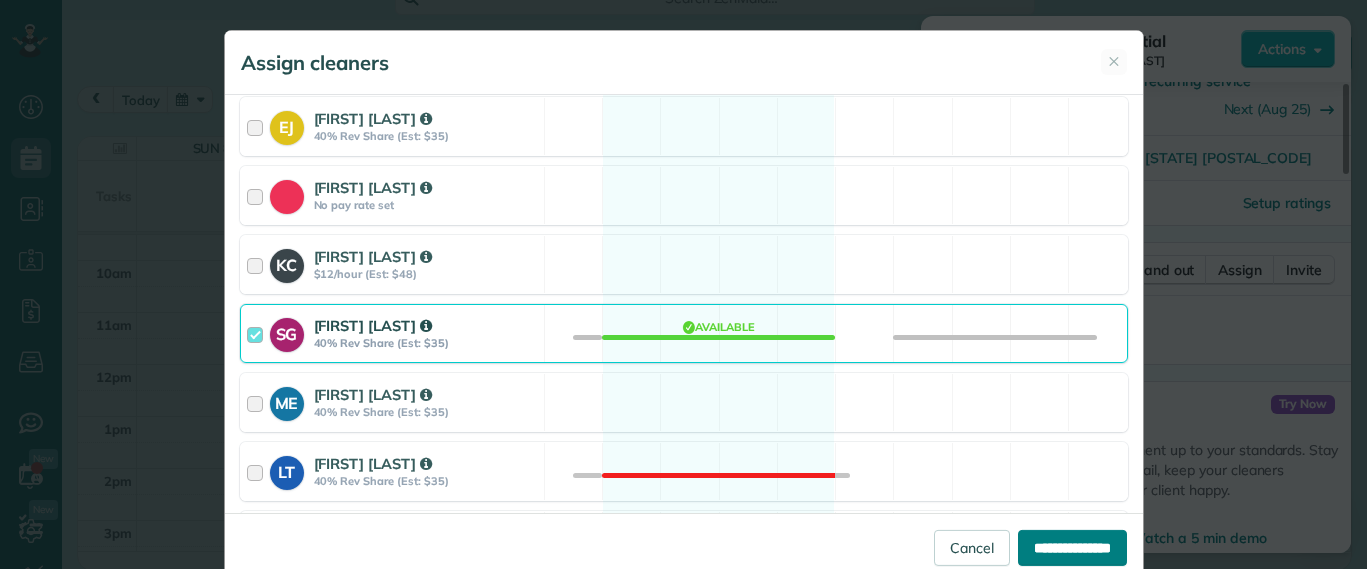 type on "**********" 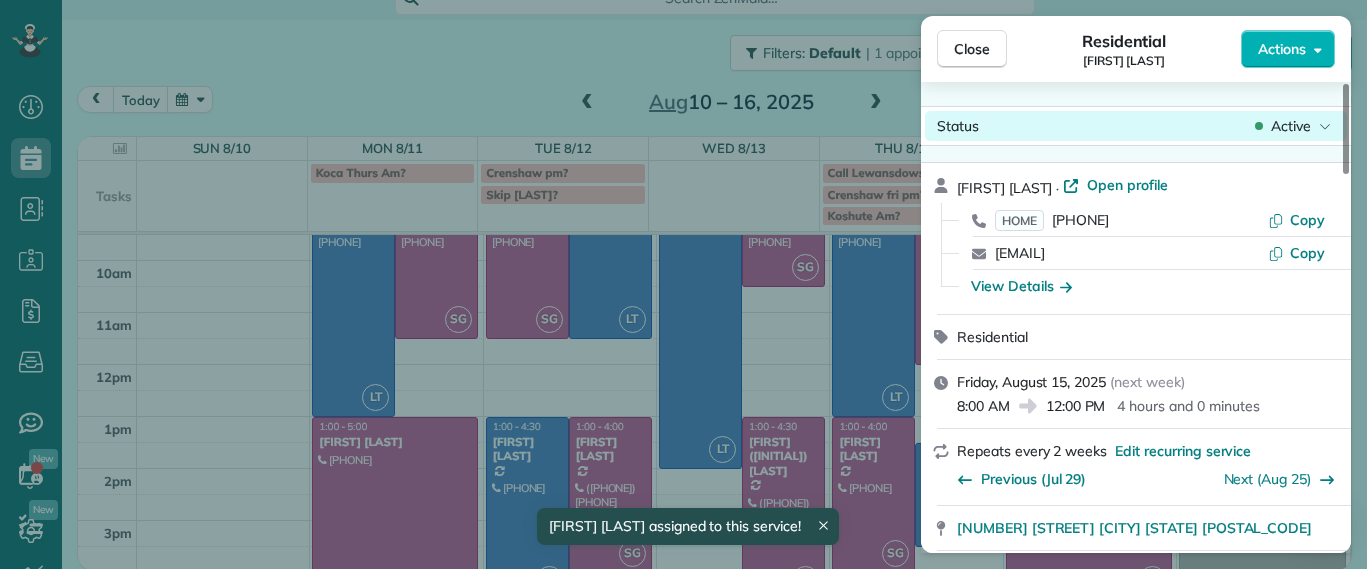 drag, startPoint x: 978, startPoint y: 46, endPoint x: 1073, endPoint y: 137, distance: 131.55228 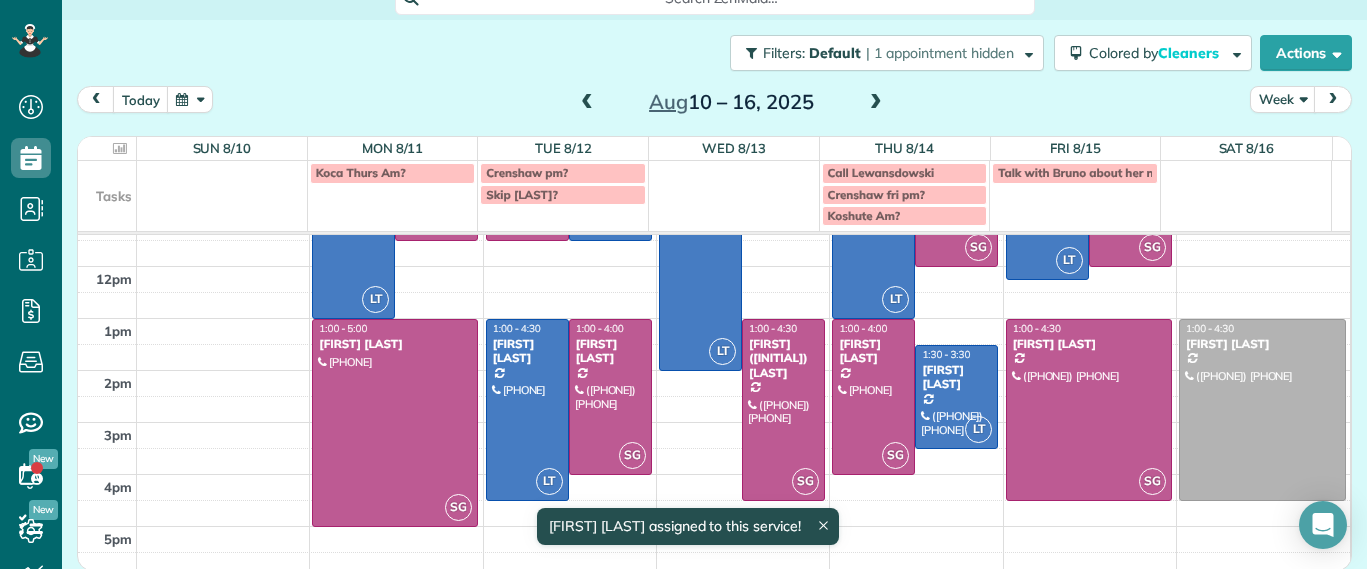 scroll, scrollTop: 235, scrollLeft: 0, axis: vertical 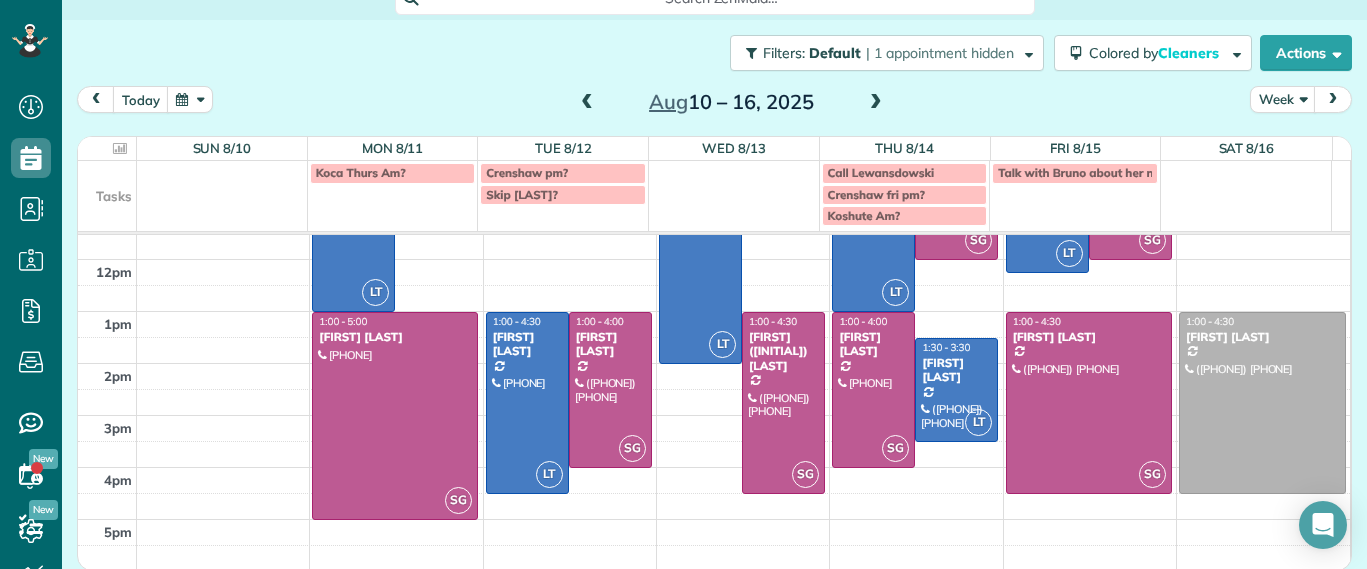 click on "7am 8am 9am 10am 11am 12pm 1pm 2pm 3pm 4pm 5pm LT 8:00 - 1:00 Danielle Leek (616) 322-8093 3506 Enslow Avenue Richmond, VA 23222 SG 8:00 - 11:30 Imani Holmes (804) 245-9696 2816 North Avenue Richmond, VA 23222 SG 1:00 - 5:00 John Miller (804) 938-0280 8603 Warrenton Drive Richmond, VA 23229 SG 8:00 - 11:30 Jessica Knight (804) 514-1890 1815 Floyd Avenue Richmond, VA 23220 LT 8:00 - 11:30 Galia Moran (703) 593-4027 5937 Kings Crest Drive Chesterfield, VA 23832 LT 1:00 - 4:30 James Crenshaw (804) 347-0886 2911 Moss Side Avenue Richmond, VA 23222 SG 1:00 - 4:00 Tracy Jones (703) 231-6094 301 Virginia Street Richmond, VA 23219 LT 8:00 - 2:00 Julie Weissend (804) 370-8320 2710 Monument Avenue Richmond, VA 23220 SG 8:00 - 10:30 Tiffany Stark (804) 855-7663 12351 Dutton Road Midlothian, VA 23113 SG 1:00 - 4:30 Paige (Gay) Peak (804) 319-5916 1017 Horsepen Road Richmond, VA 23229 LT 8:00 - 1:00 Kellie Koshute (215) 939-5360 2040 Old Manchester Street Richmond, VA 23225 SG 8:00 - 12:00 Hannah Koca (804) 833-0595 SG LT" at bounding box center [714, 285] 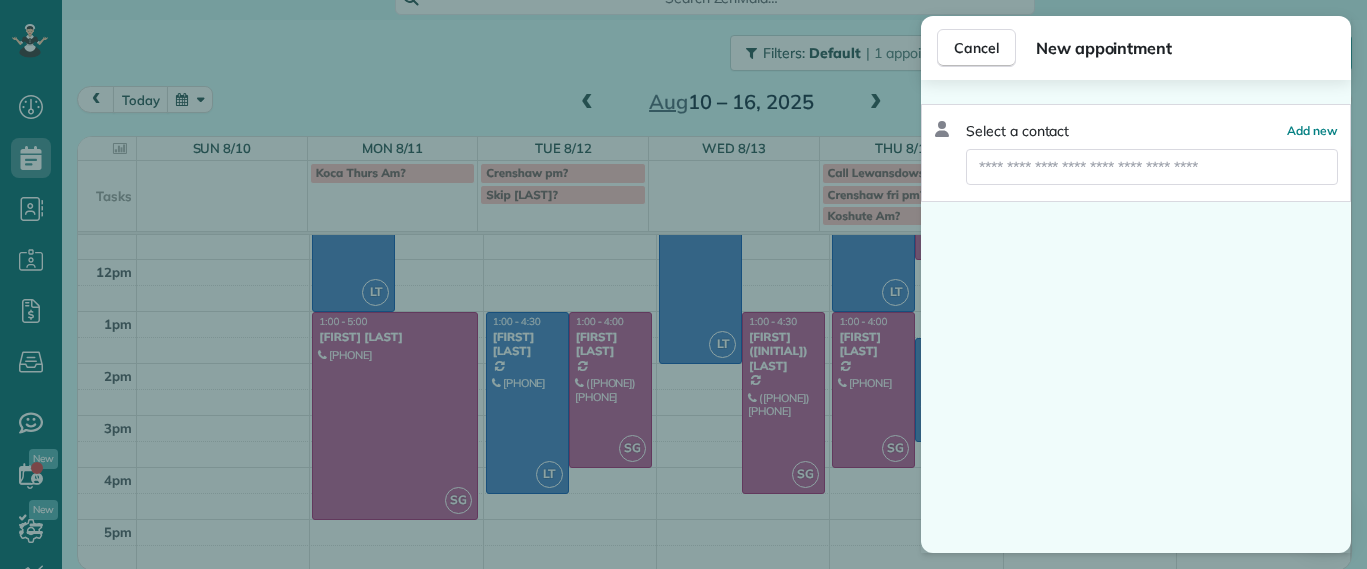 click on "Cancel New appointment Select a contact Add new" at bounding box center [683, 284] 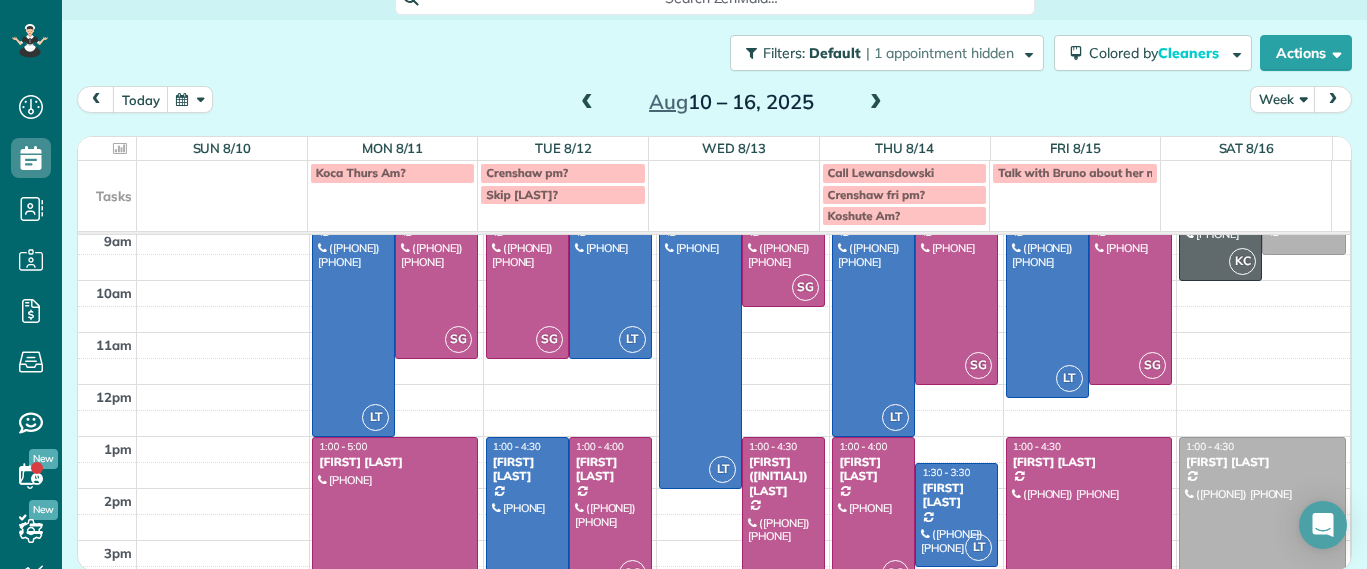 scroll, scrollTop: 0, scrollLeft: 0, axis: both 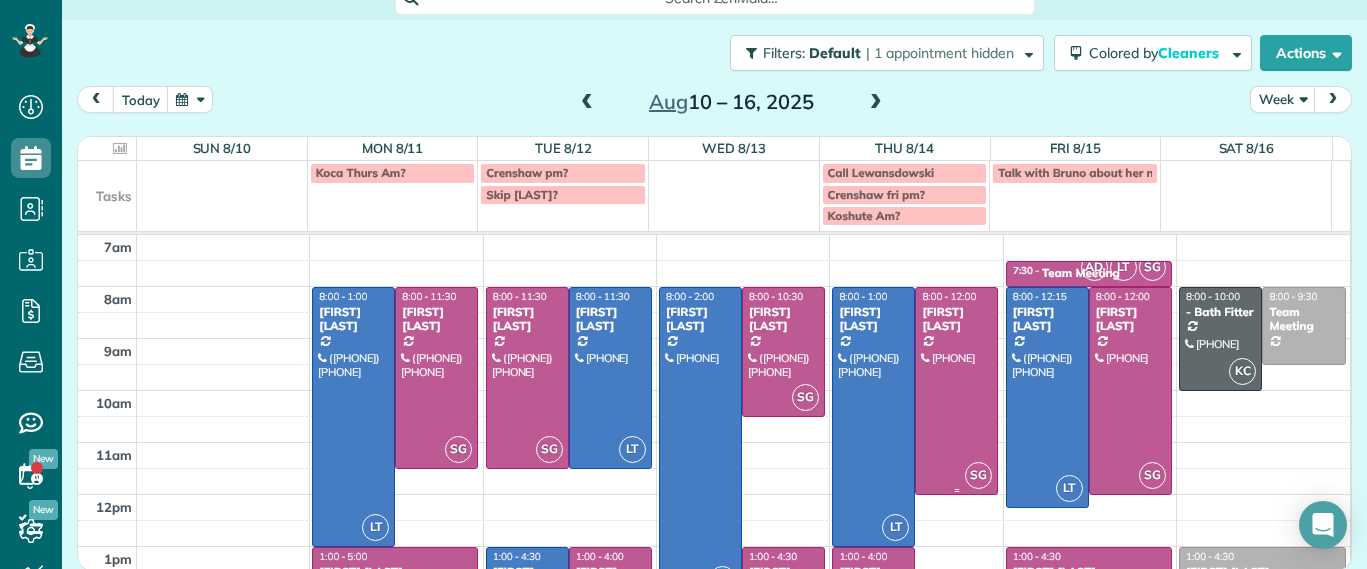 click at bounding box center (956, 391) 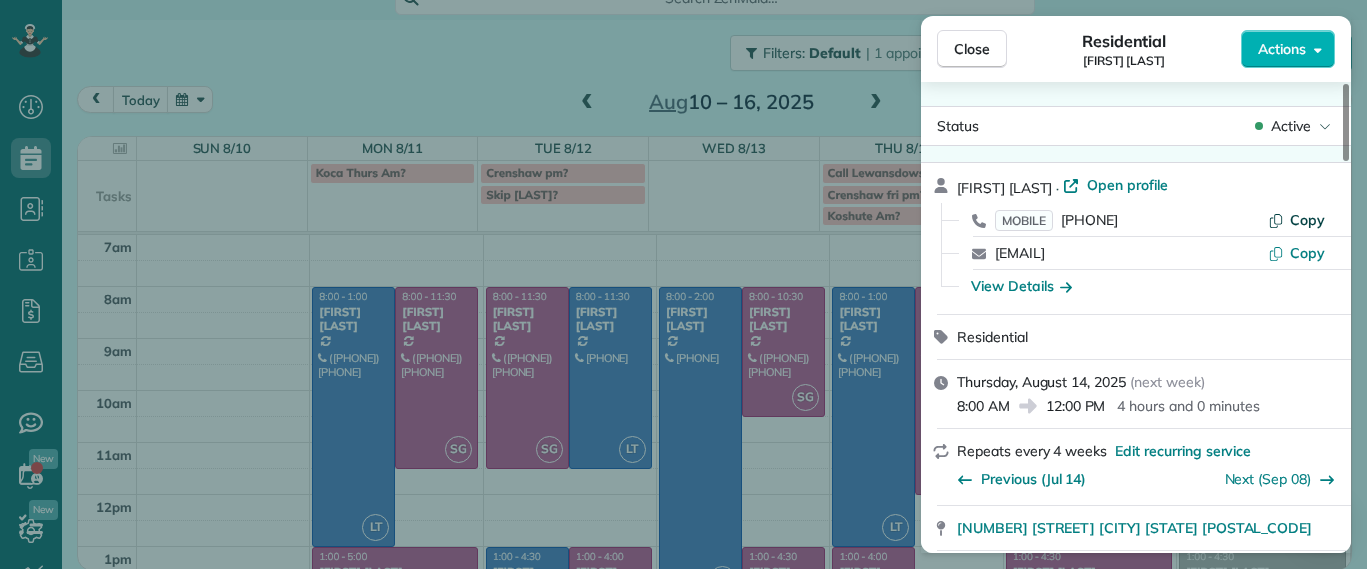 click on "Copy" at bounding box center [1307, 220] 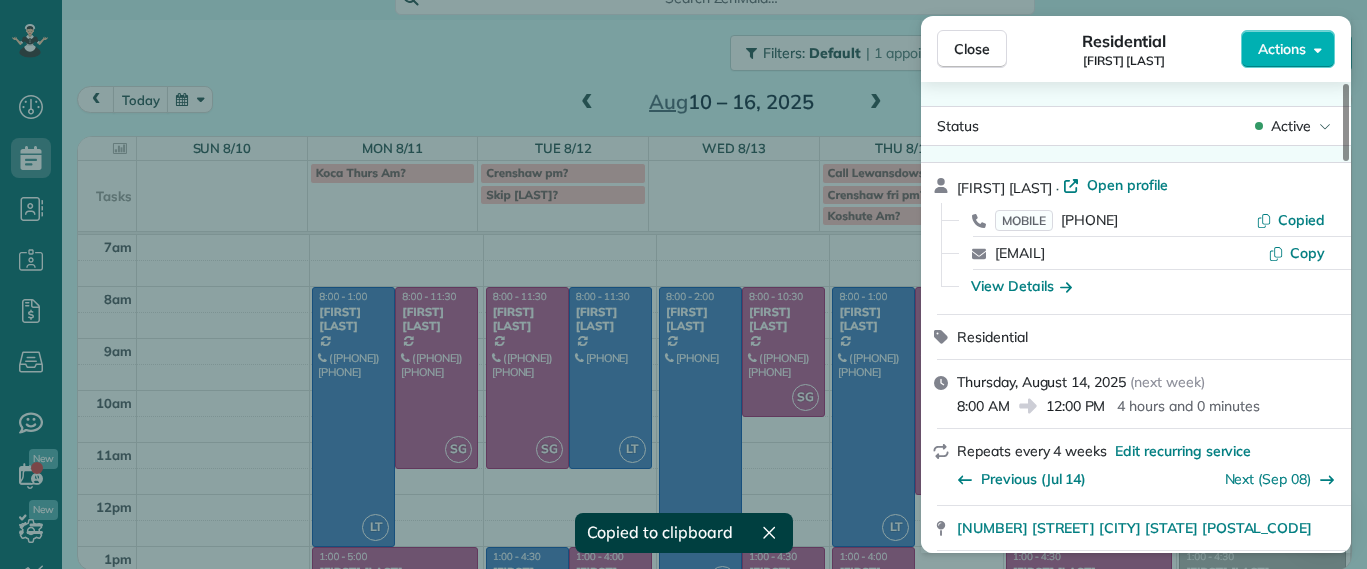 click on "Close Residential Hannah Koca Actions" at bounding box center [1136, 49] 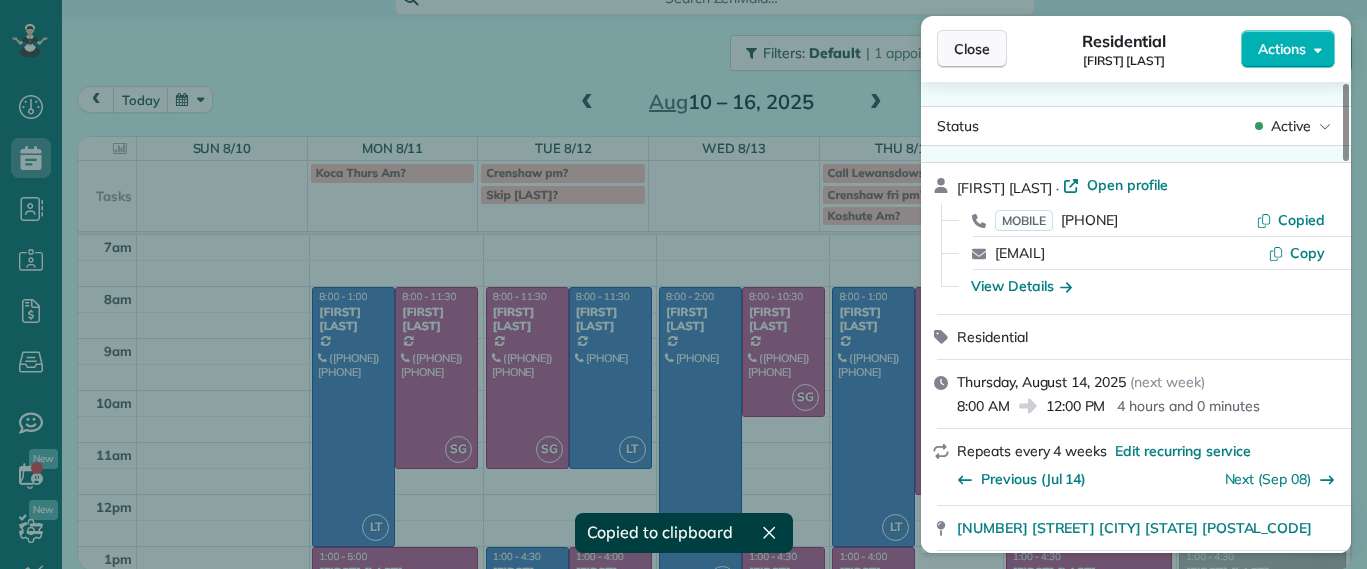 click on "Close" at bounding box center [972, 49] 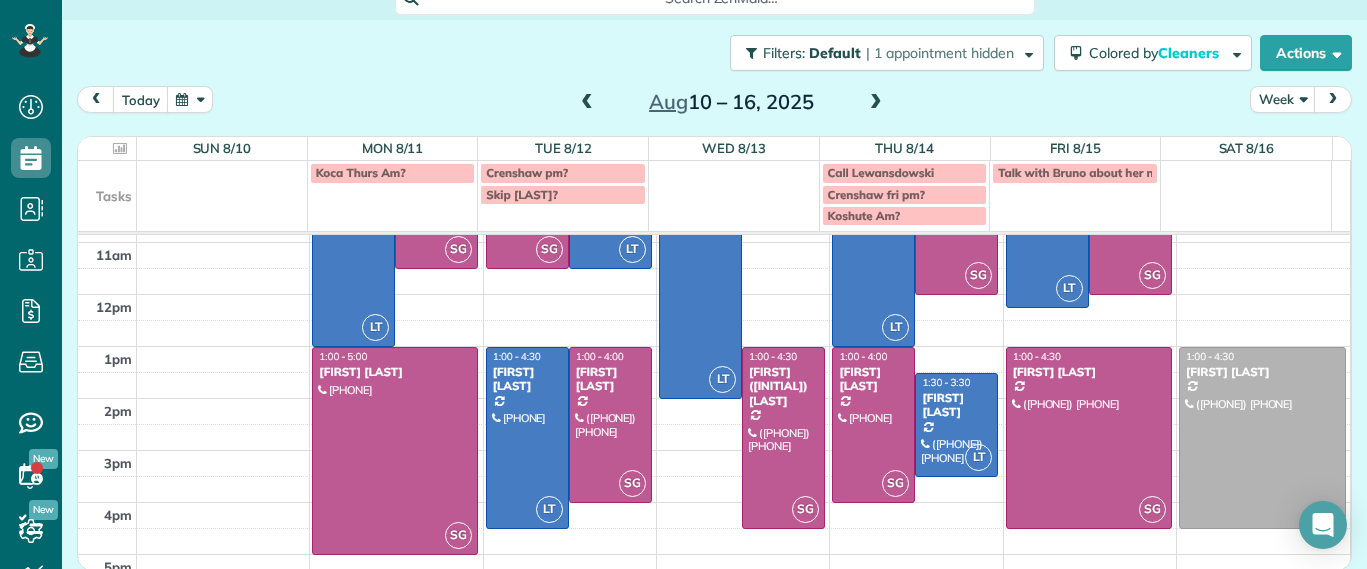scroll, scrollTop: 235, scrollLeft: 0, axis: vertical 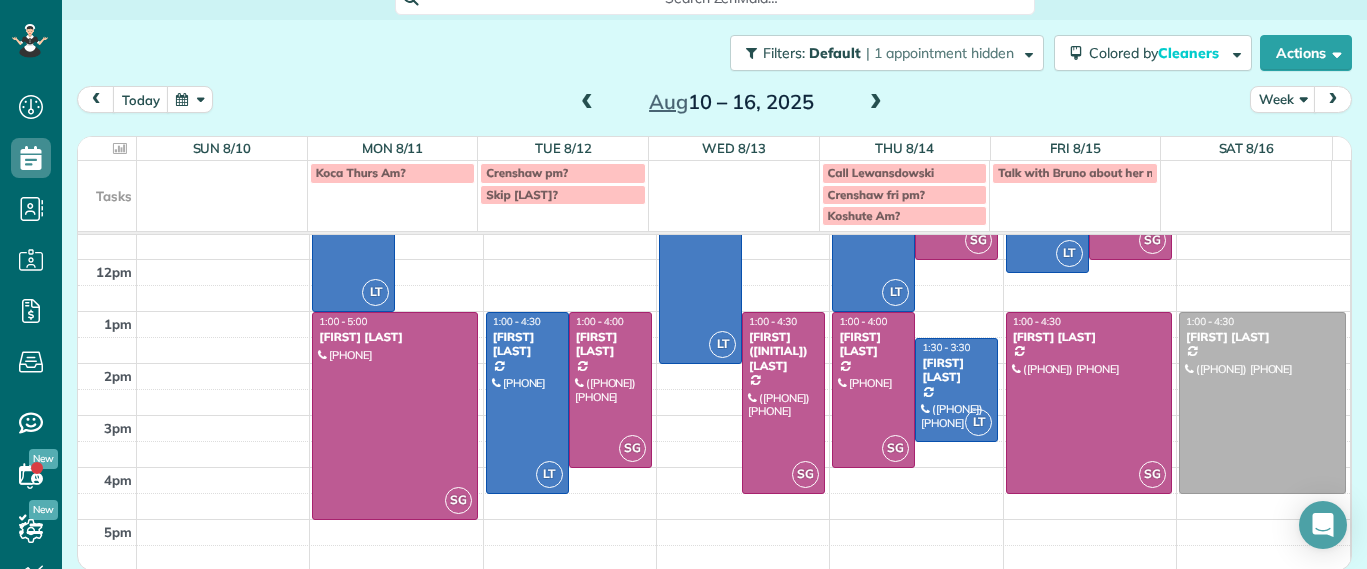 click at bounding box center (876, 103) 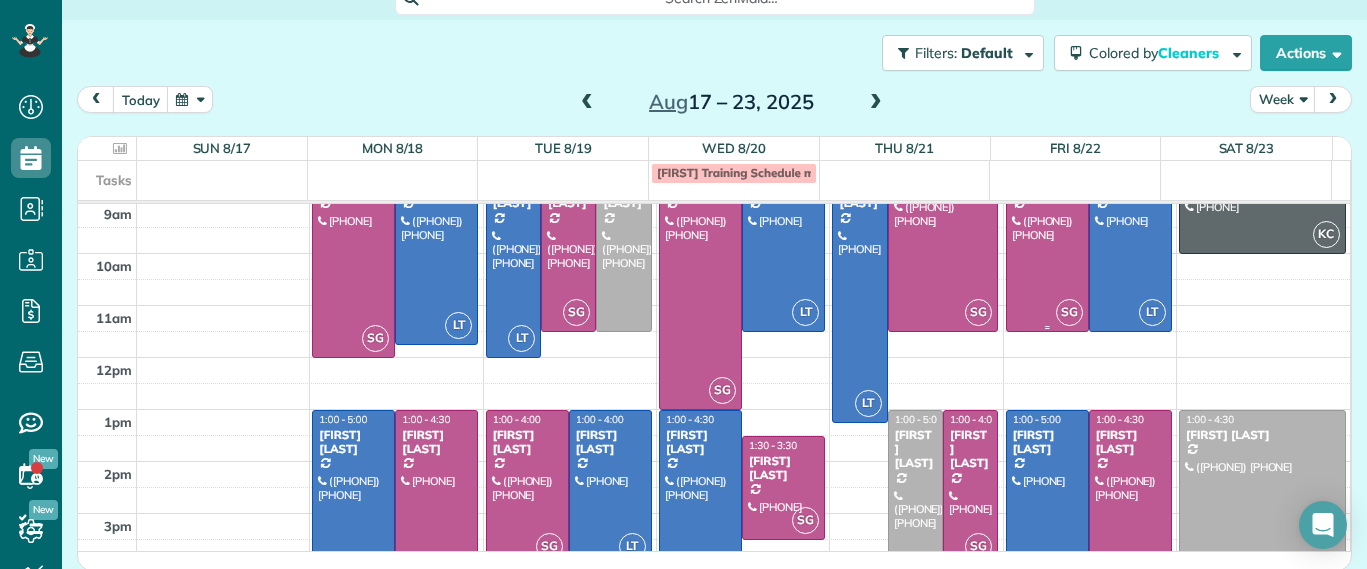 scroll, scrollTop: 224, scrollLeft: 0, axis: vertical 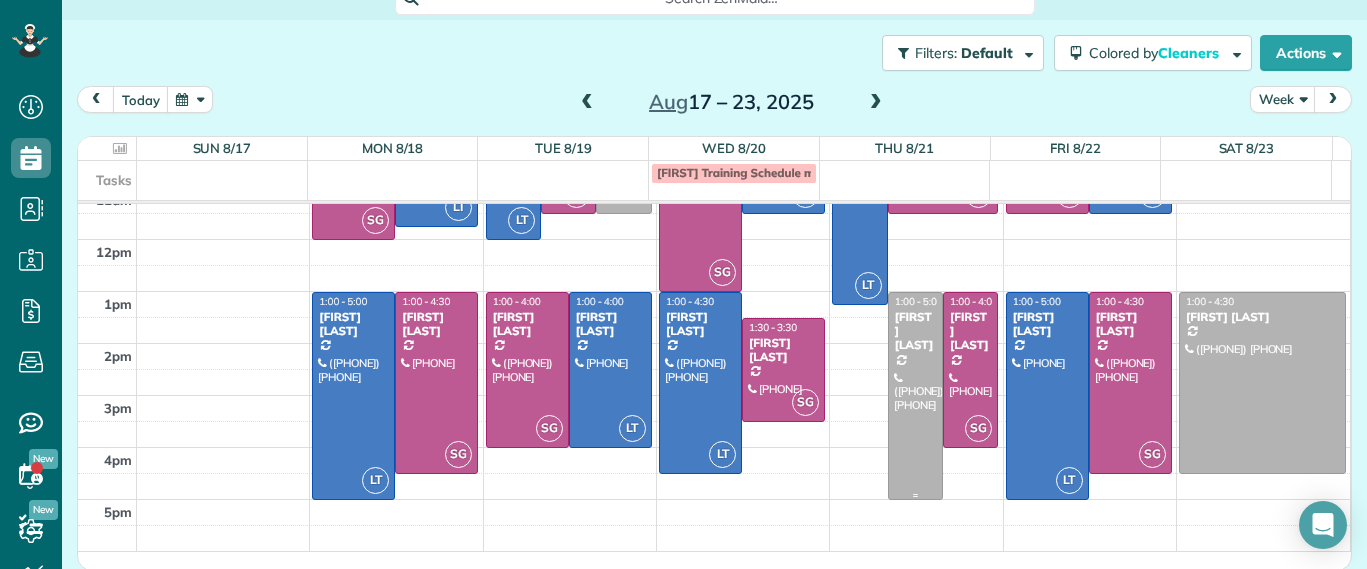 click at bounding box center (915, 396) 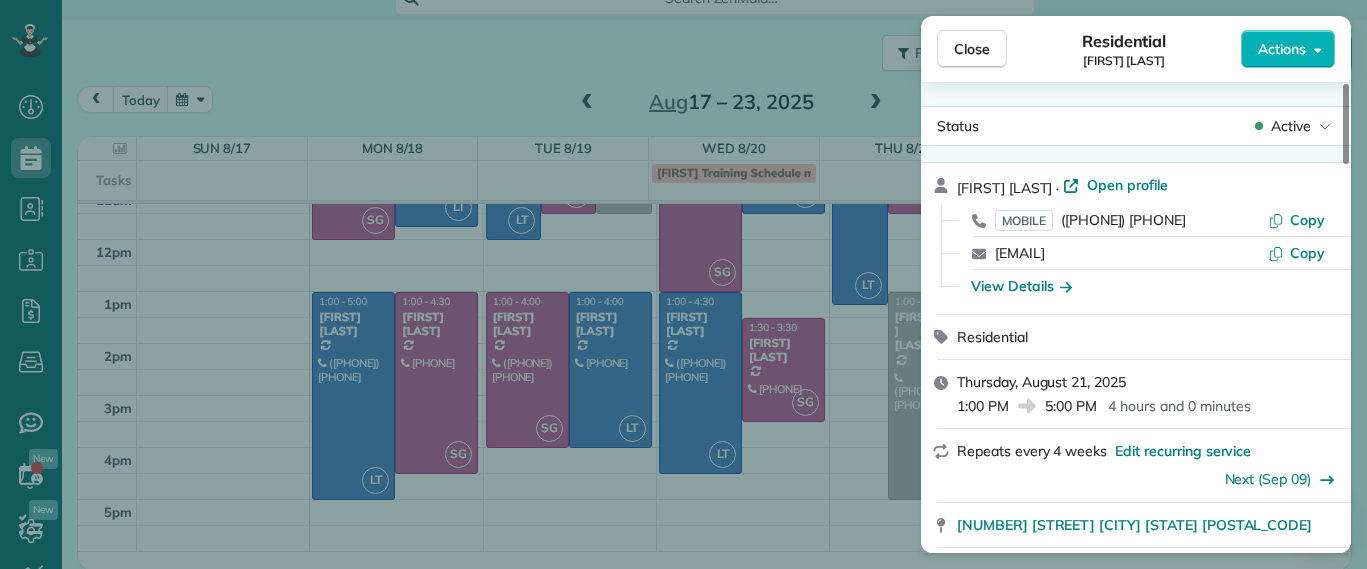 click on "Close Residential Ryan Lewandowski Actions Status Active Ryan Lewandowski · Open profile MOBILE (434) 610-8508 Copy rblewandowski@gmail.com Copy View Details Residential Thursday, August 21, 2025 1:00 PM 5:00 PM 4 hours and 0 minutes Repeats every 4 weeks Edit recurring service Next (Sep 09) 9403 Lakeland Drive Richmond VA 23229 Service was not rated yet Setup ratings Cleaners Time in and out Assign Invite Cleaners No cleaners assigned yet Checklist Try Now Keep this appointment up to your standards. Stay on top of every detail, keep your cleaners organised, and your client happy. Assign a checklist Watch a 5 min demo Billing Billing actions Service Service Price (1x $245.00) $245.00 Add an item Overcharge $0.00 Discount $0.00 Coupon discount - Primary tax - Secondary tax - Total appointment price $245.00 Tips collected $0.00 Unpaid Mark as paid Total including tip $245.00 Get paid online in no-time! Send an invoice and reward your cleaners with tips Charge customer credit card Appointment custom fields 4 -" at bounding box center [683, 284] 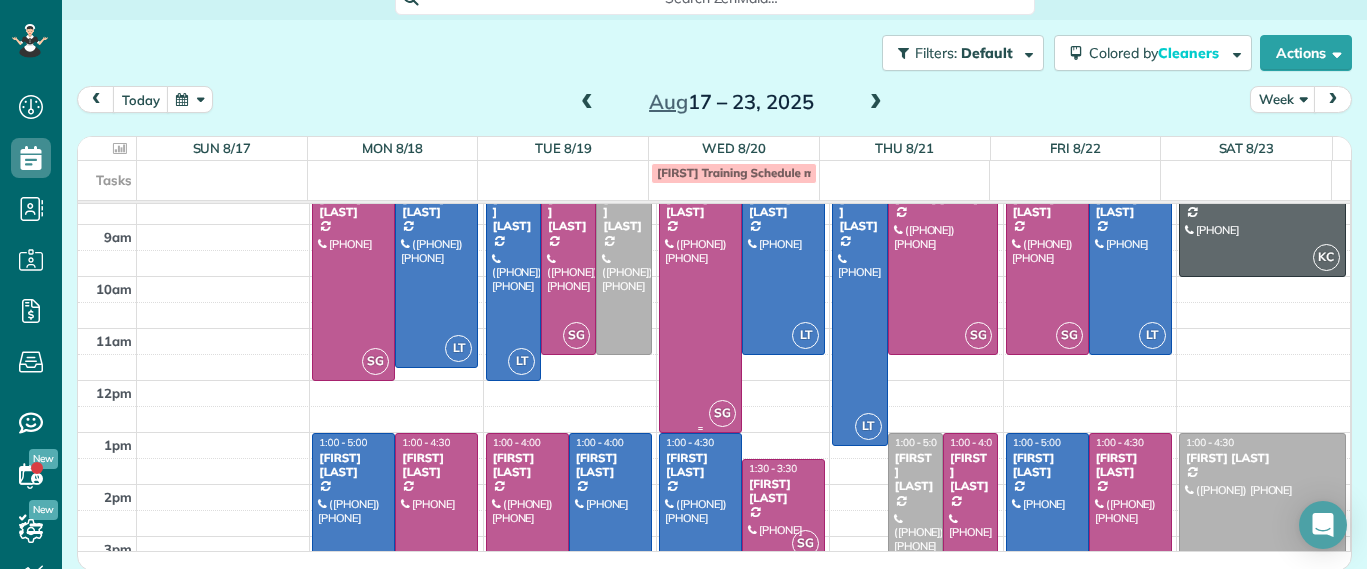scroll, scrollTop: 125, scrollLeft: 0, axis: vertical 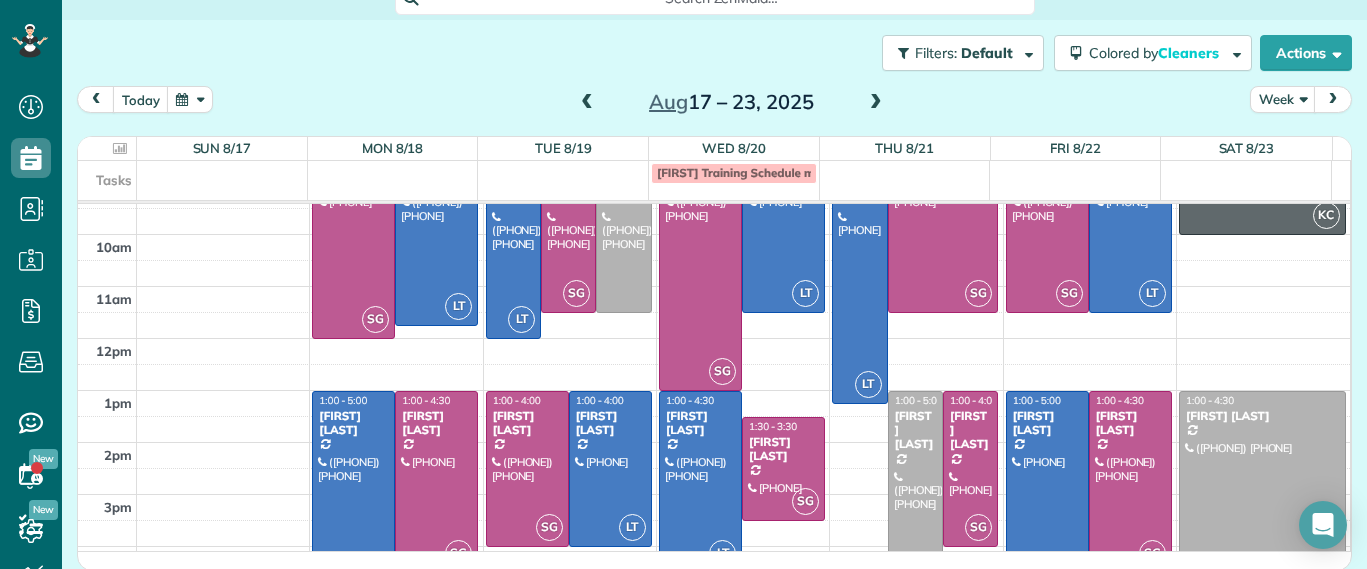 click at bounding box center (587, 103) 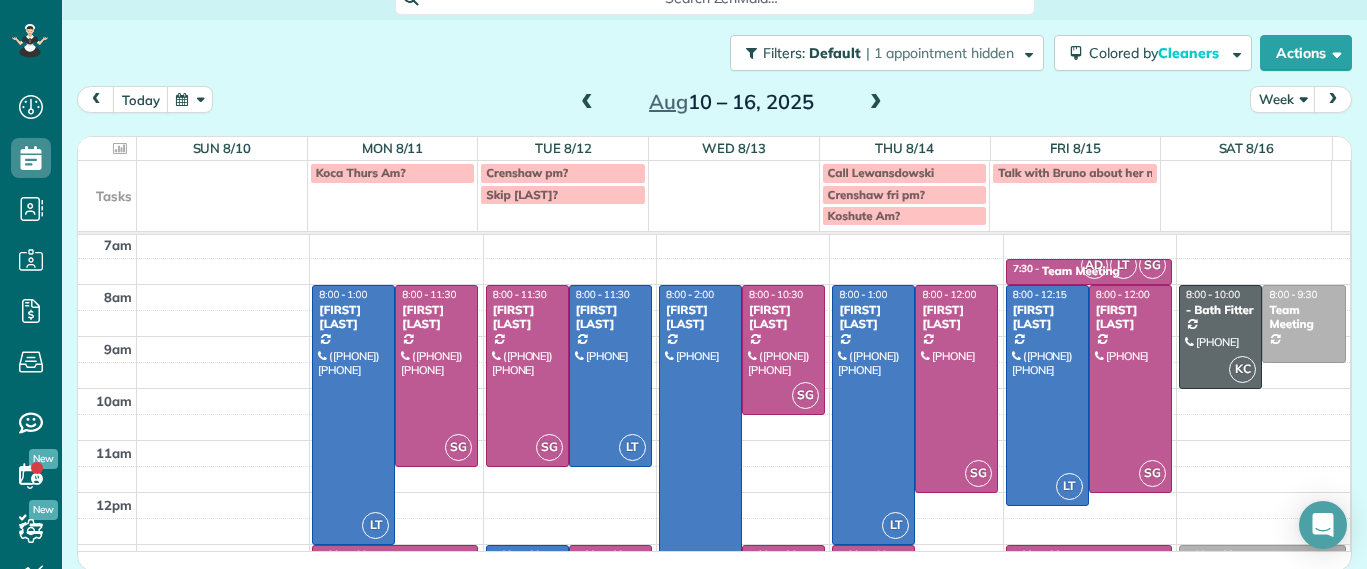 scroll, scrollTop: 0, scrollLeft: 0, axis: both 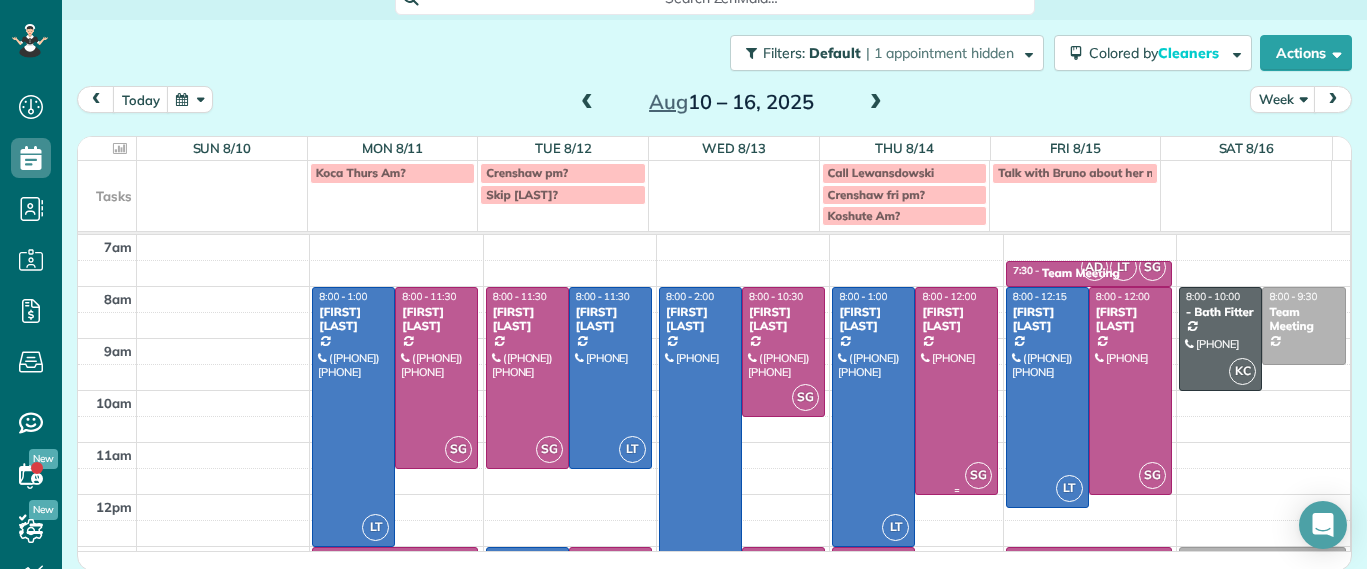 click at bounding box center [956, 391] 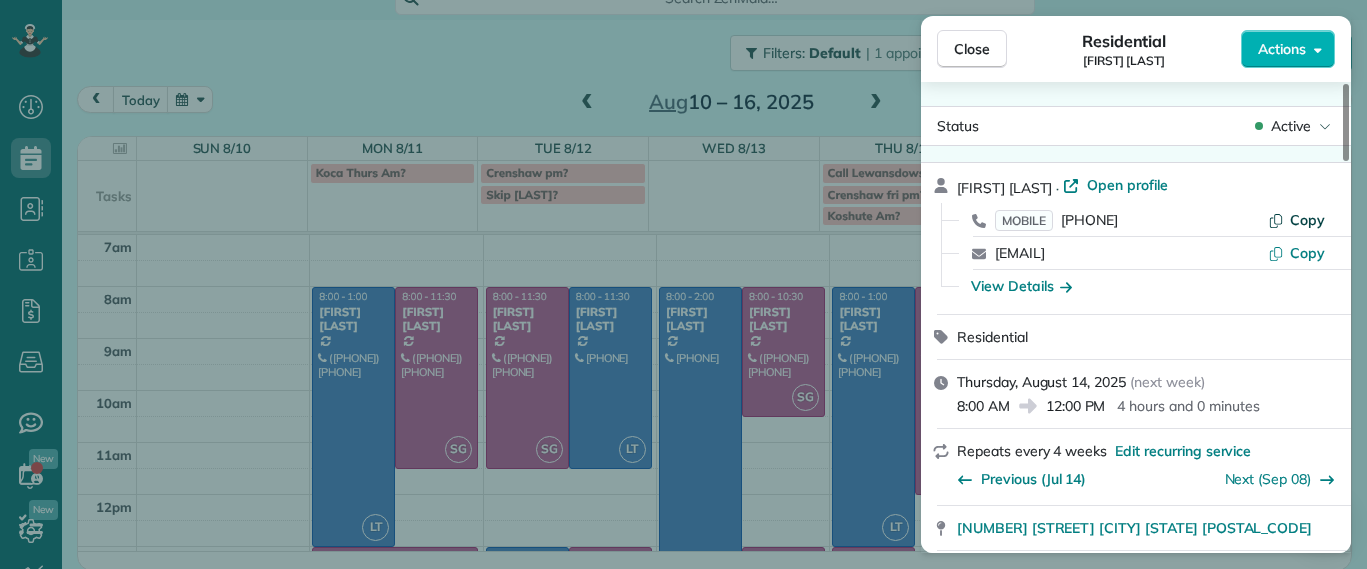 click on "Hannah Koca · Open profile MOBILE (804) 833-0595 Copy hannah.koca@gmail.com Copy View Details" at bounding box center [1148, 238] 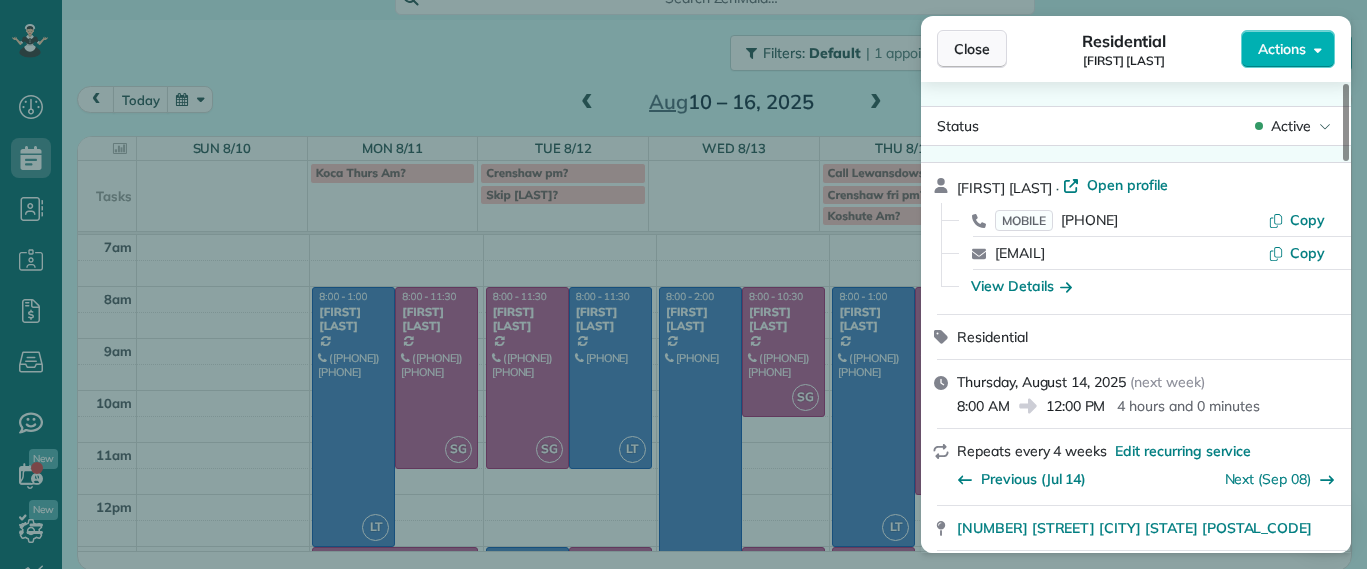 click on "Close" at bounding box center [972, 49] 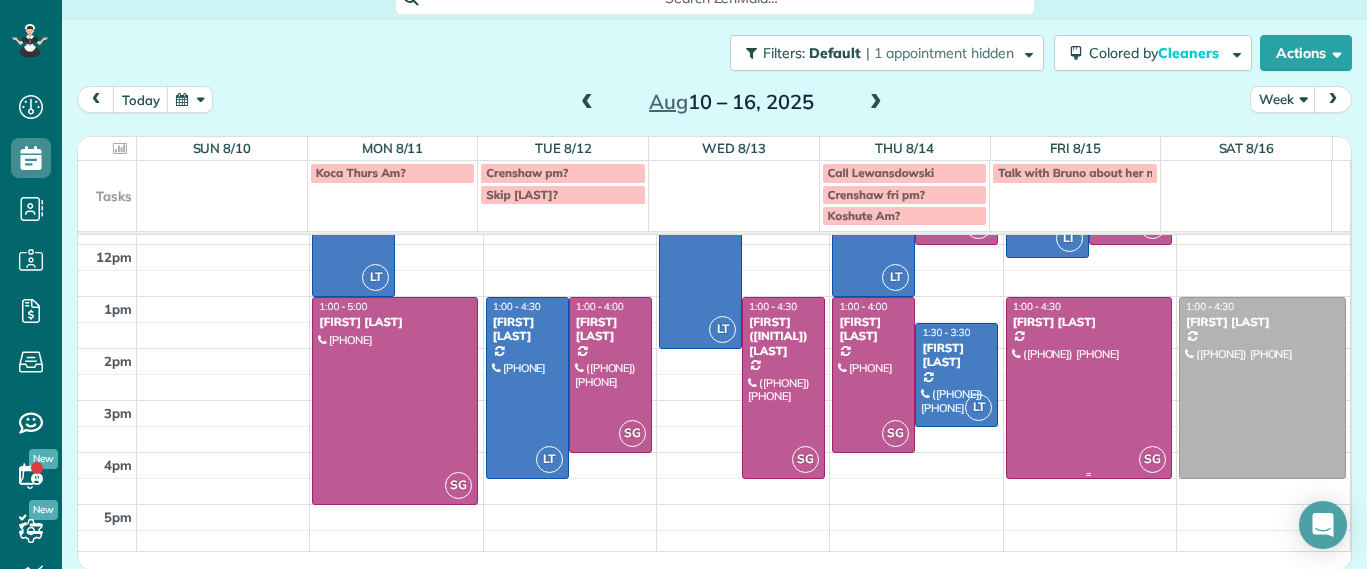 scroll, scrollTop: 0, scrollLeft: 0, axis: both 